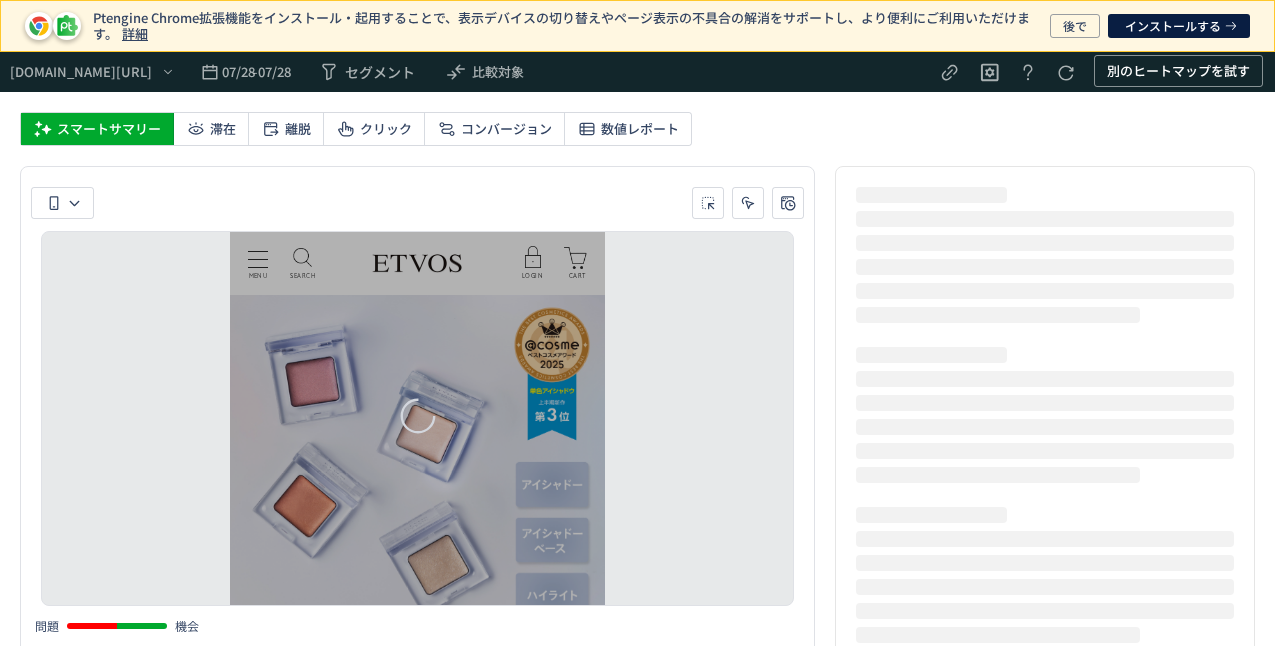 scroll, scrollTop: 0, scrollLeft: 0, axis: both 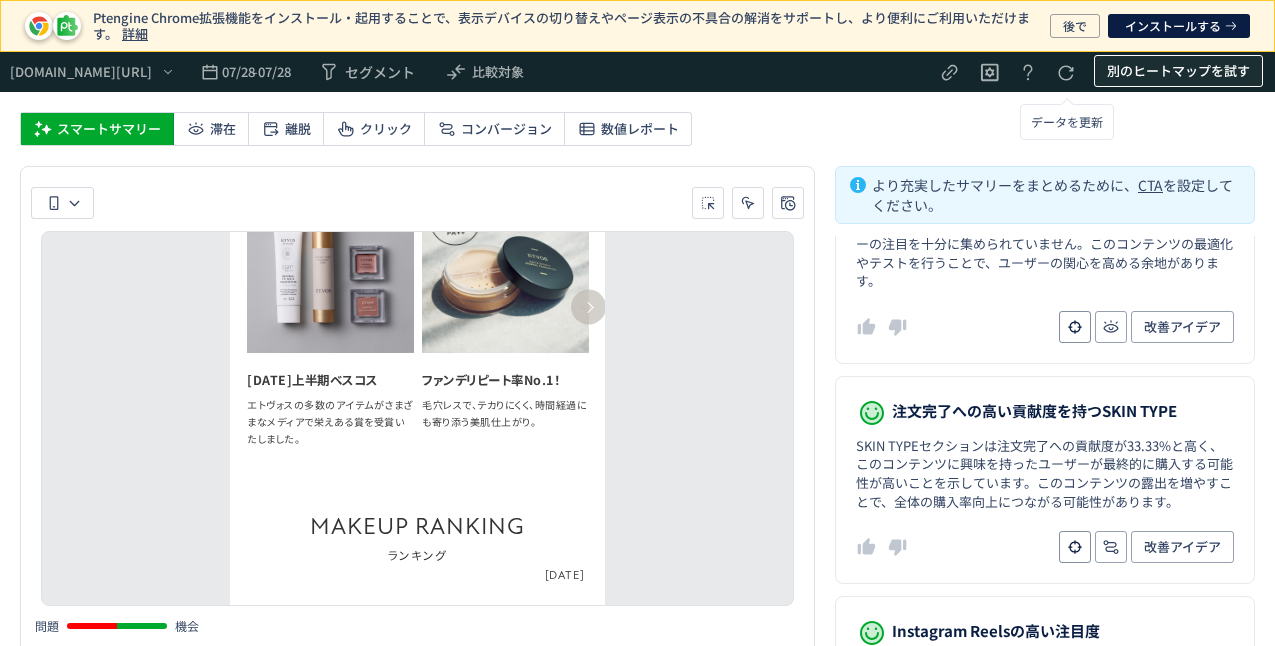 click on "別のヒートマップを試す" at bounding box center (1178, 71) 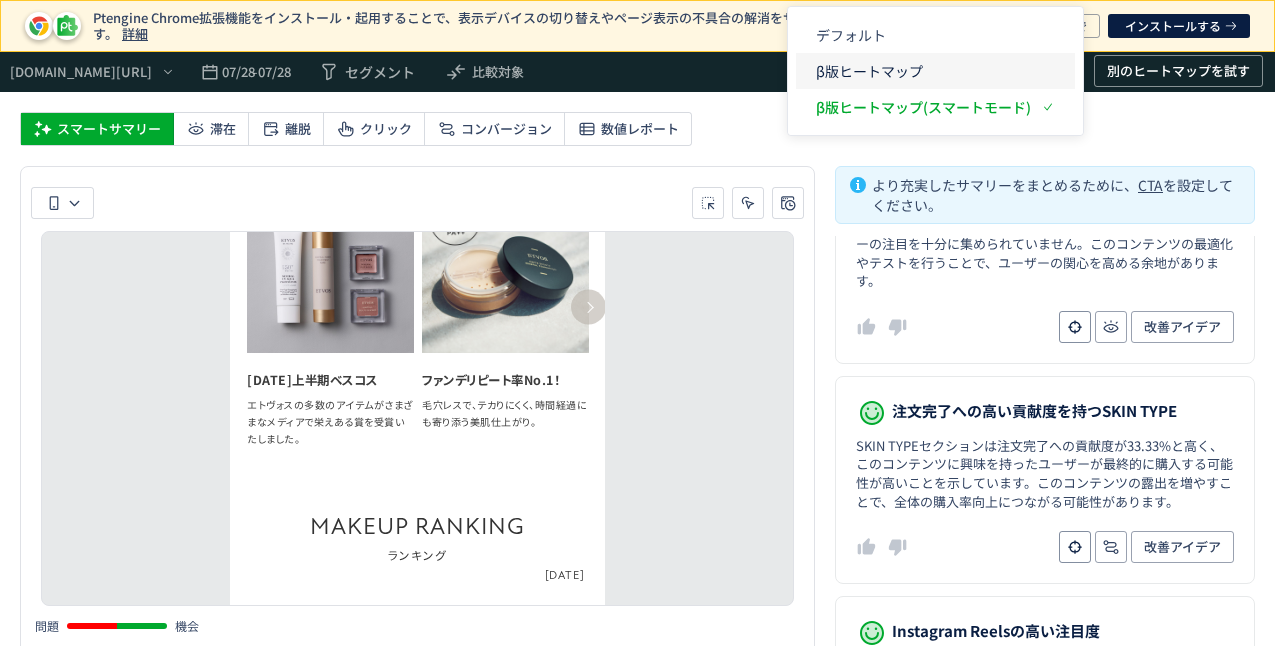 click on "β版ヒートマップ" at bounding box center [923, 71] 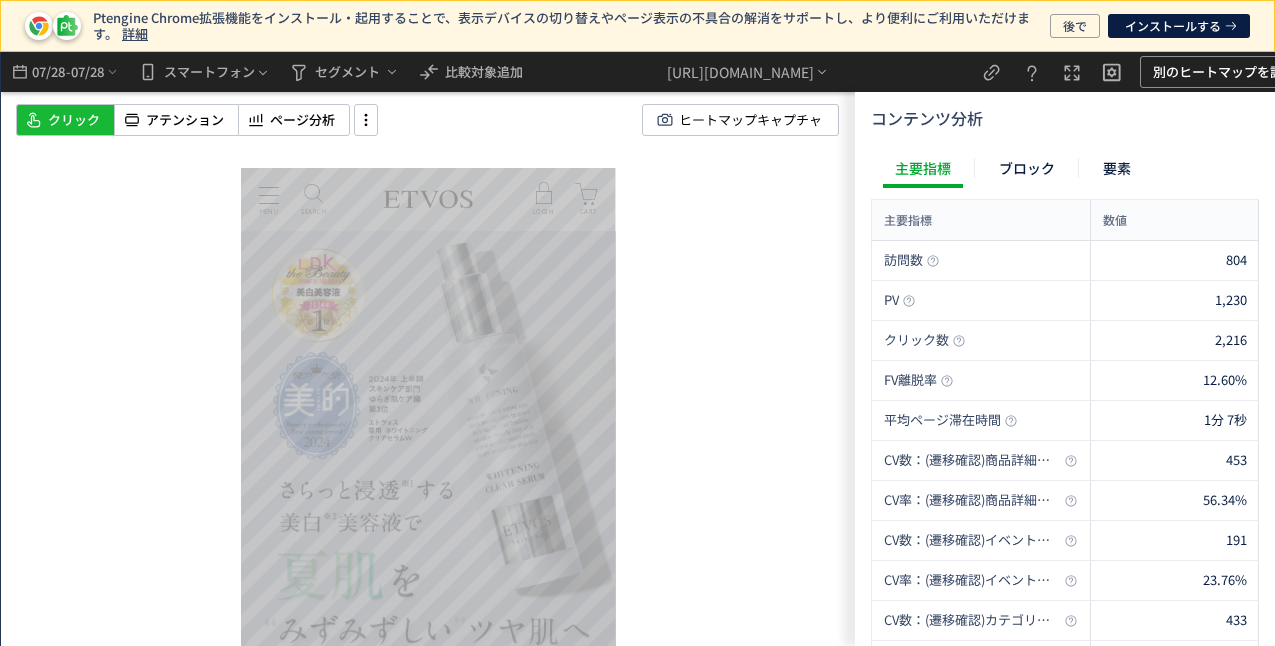 scroll, scrollTop: 0, scrollLeft: 0, axis: both 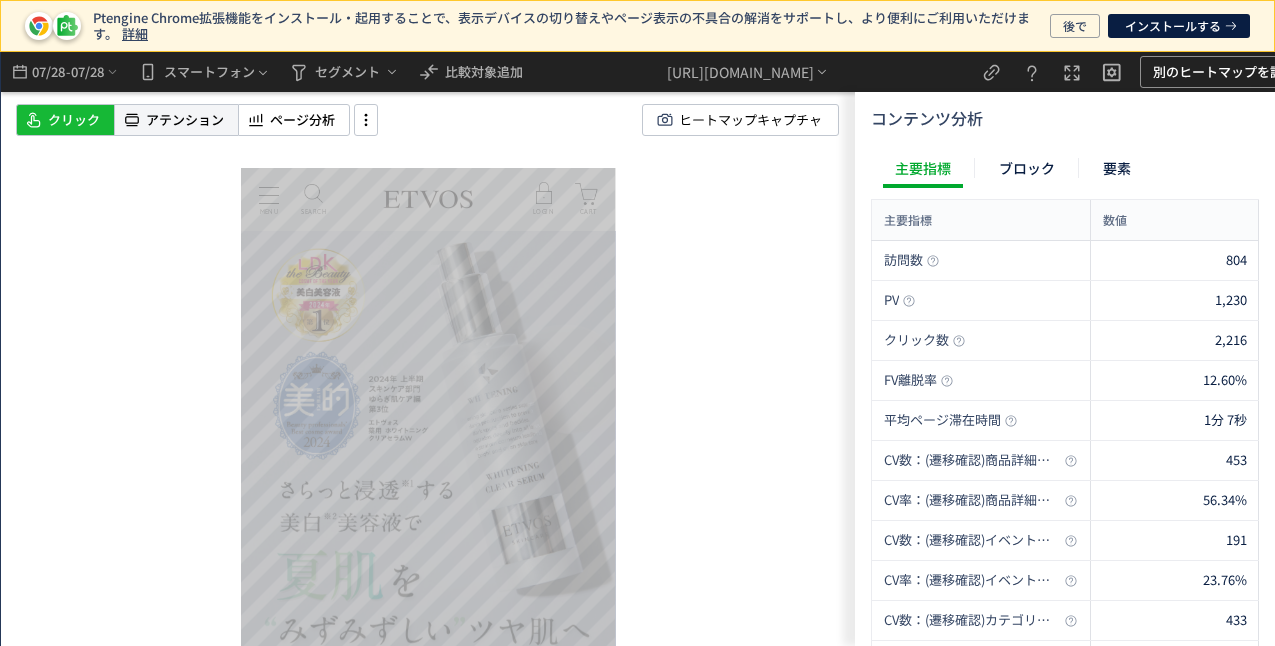 click on "アテンション" at bounding box center [185, 120] 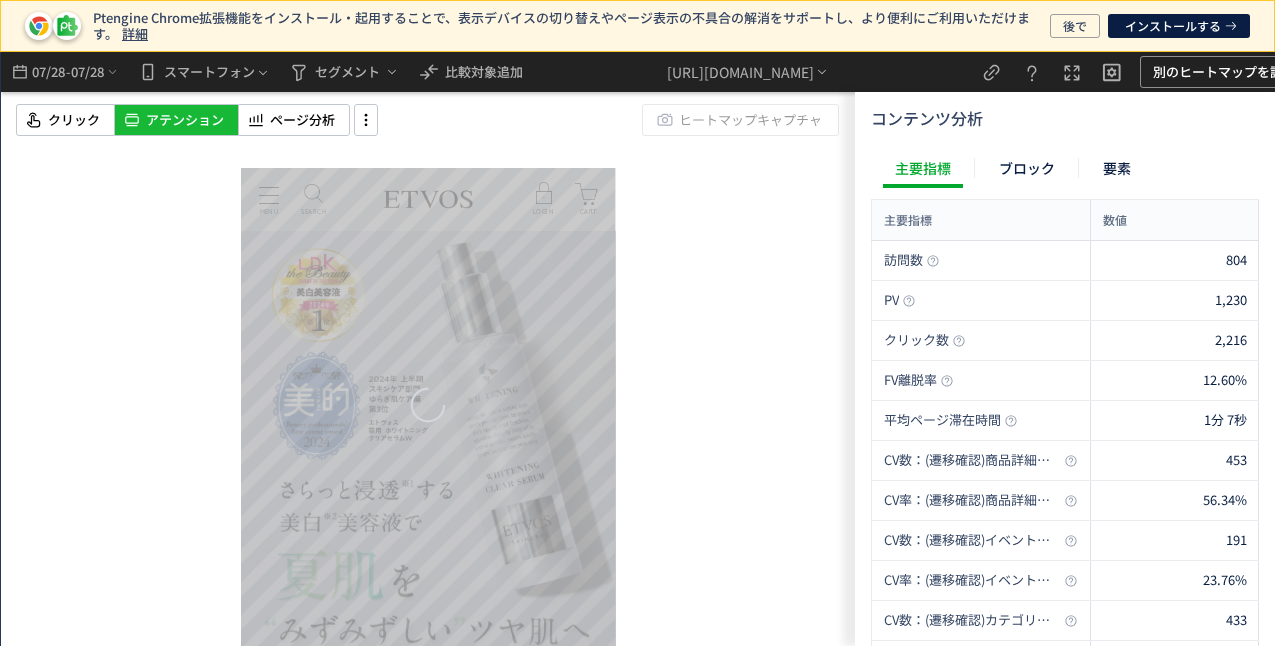 click on "クリック アテンション ページ分析" at bounding box center (185, 120) 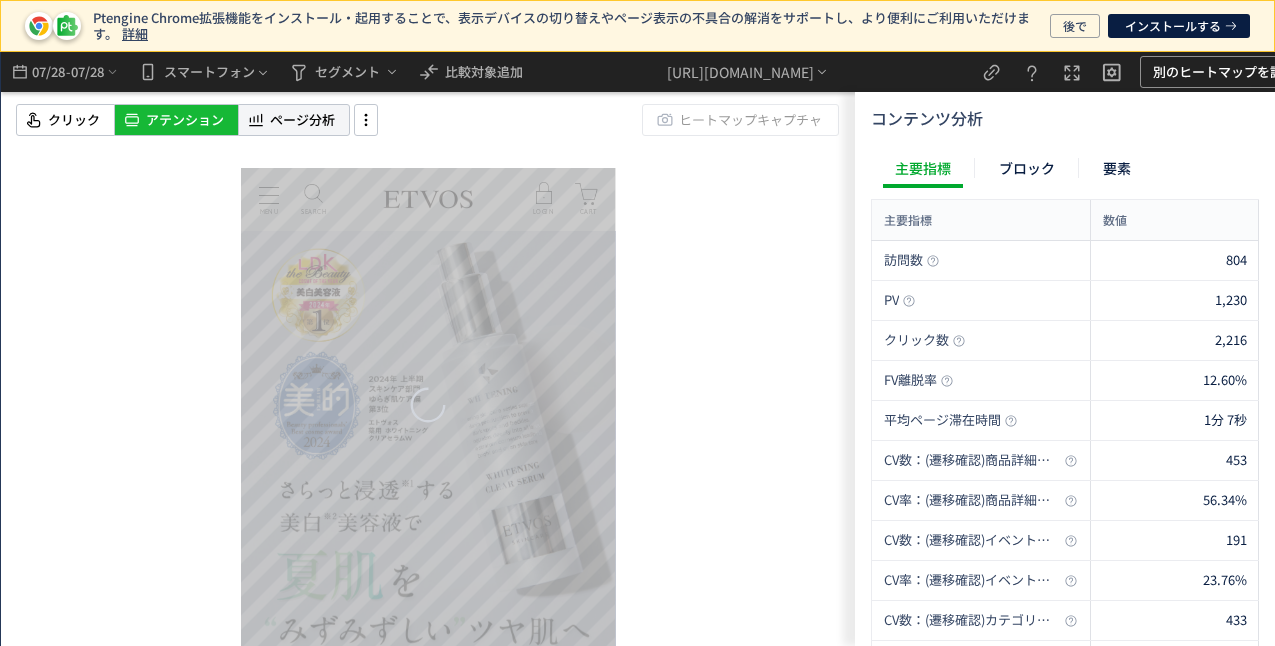click on "ページ分析" at bounding box center [302, 120] 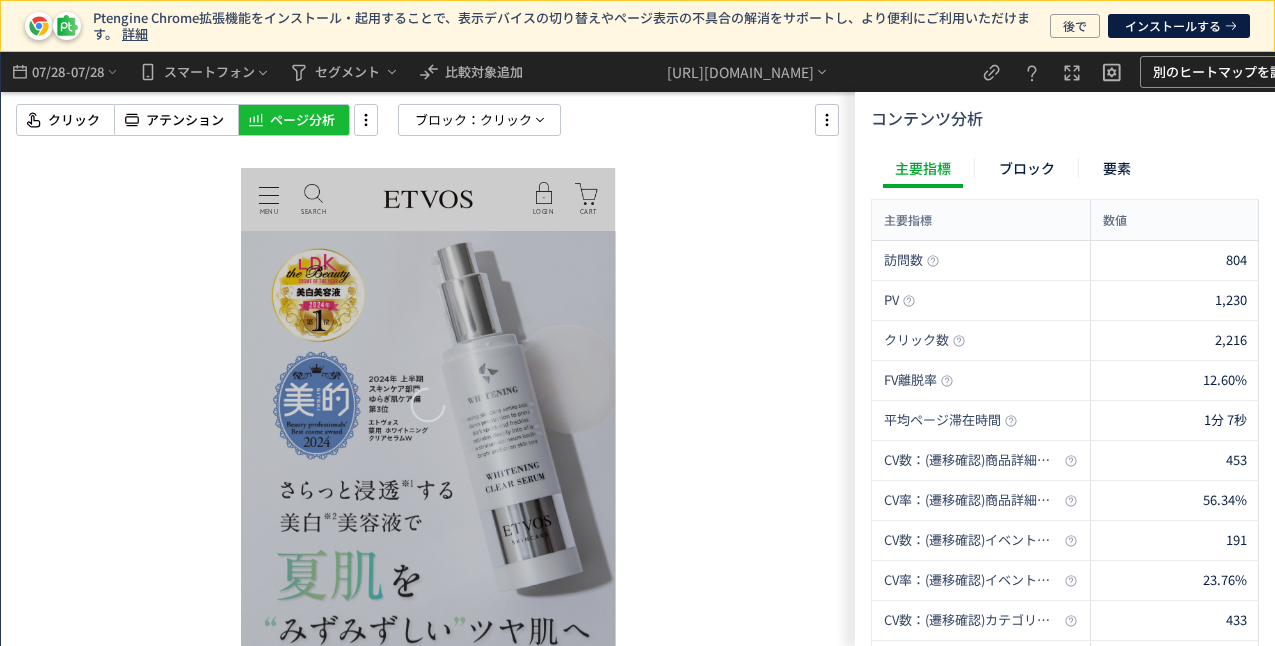 scroll, scrollTop: 0, scrollLeft: 0, axis: both 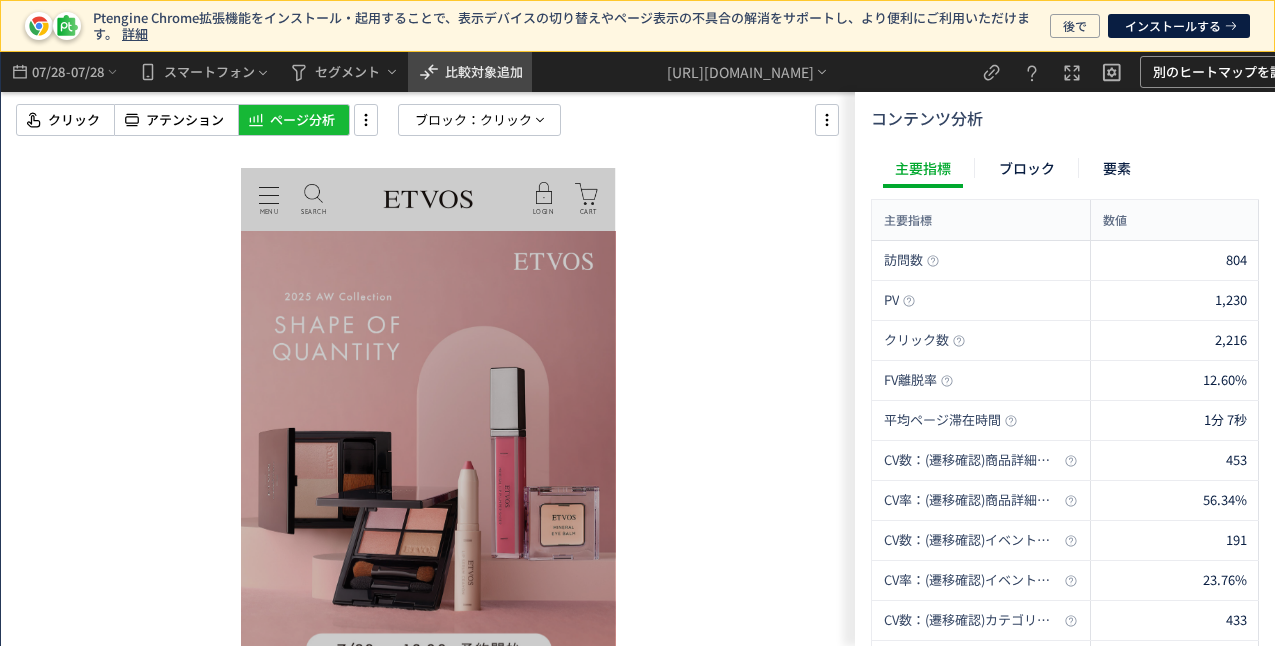 click on "比較対象追加" 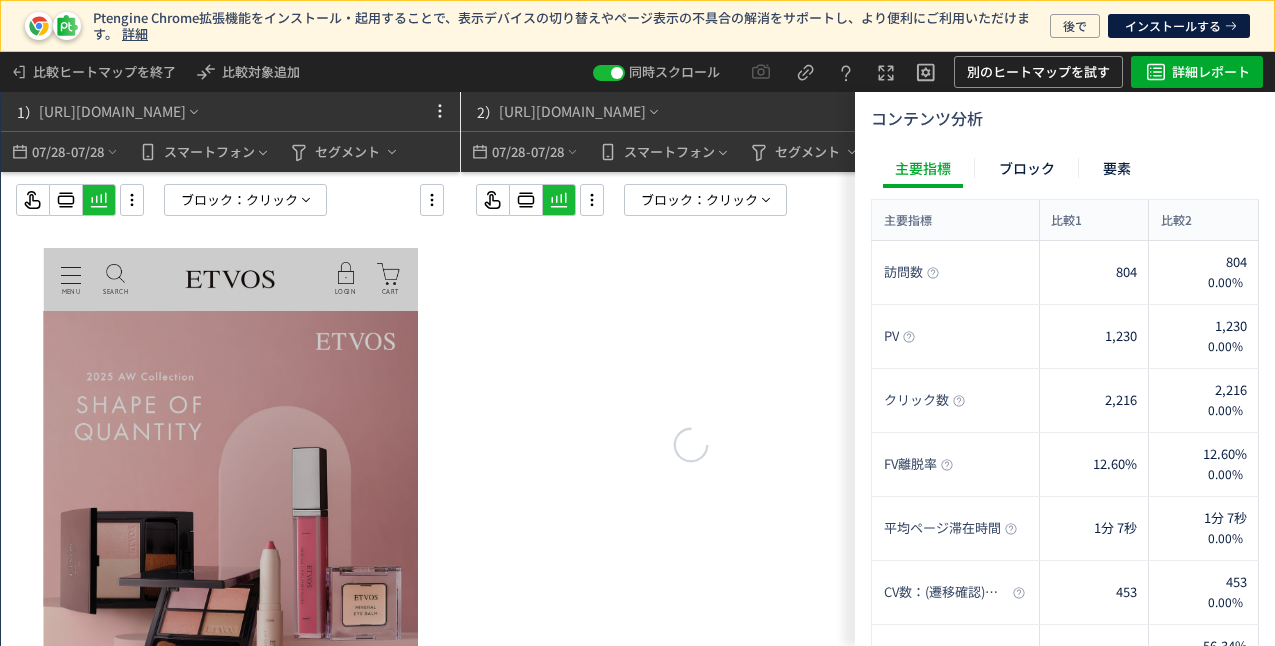 scroll, scrollTop: 0, scrollLeft: 64, axis: horizontal 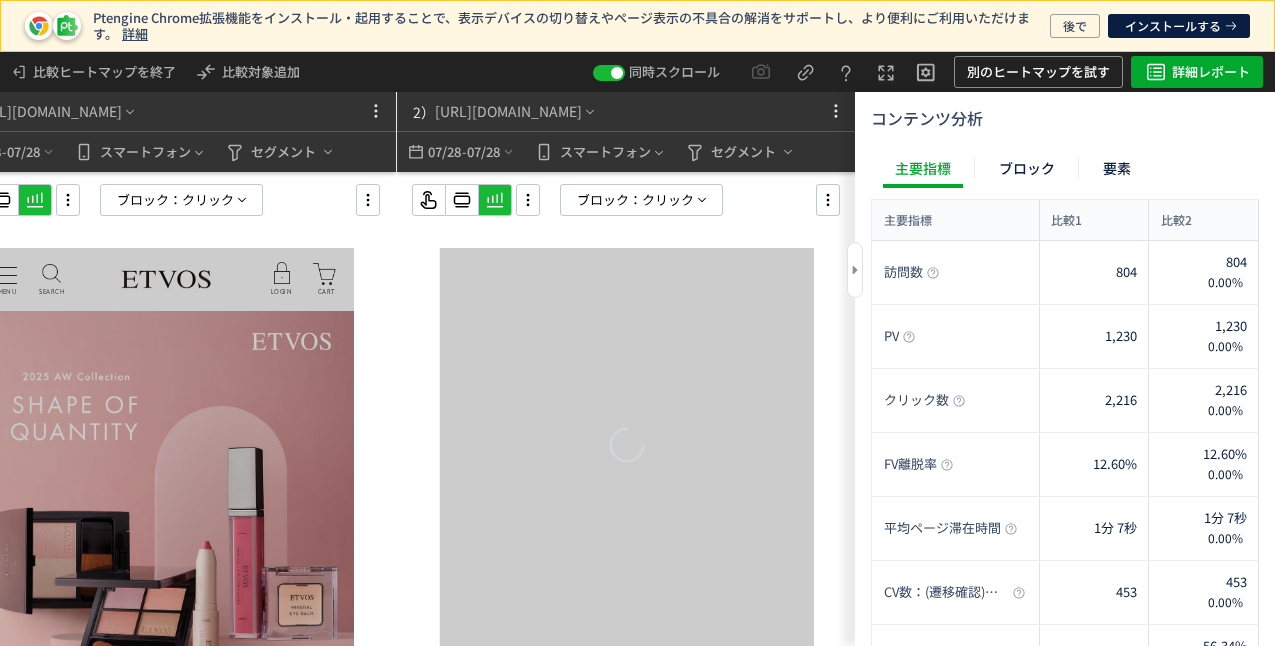 click at bounding box center (855, 270) 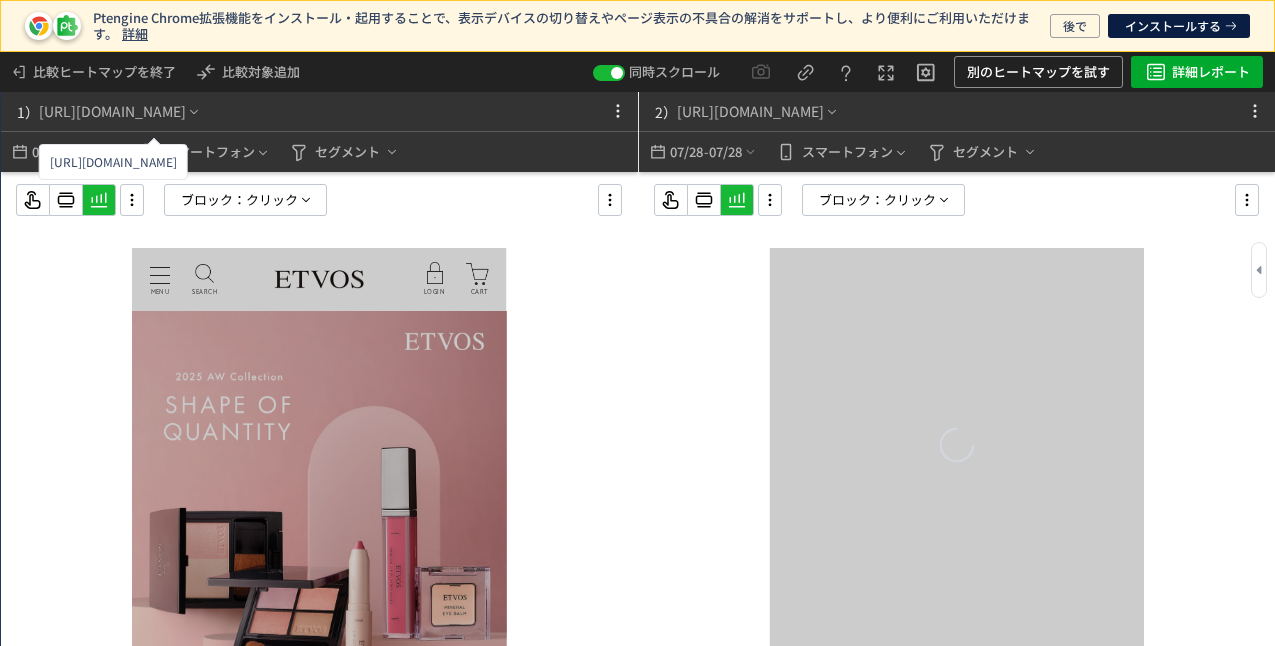 click on "Ptengine Chrome拡張機能をインストール・起用することで、表示デバイスの切り替えやページ表示の不具合の解消をサポートし、より便利にご利用いただけます。 詳細 後で インストールする  比較ヒートマップを終了 比較対象追加 同時スクロール 別のヒートマップを試す  詳細レポート 1） [URL][DOMAIN_NAME] 07/28 - 07/28  スマートフォン セグメント ブロック： クリック ヒートマップに戻る 2） [URL][DOMAIN_NAME] 07/28 - 07/28  スマートフォン セグメント ブロック： クリック ヒートマップに戻る コンテンツ分析 主要指標 ブロック 要素 主要指標 比較1 比較2 主要指標 訪問数 804 804 0.00% 訪問数 PV 1,230 1,230 0.00% PV クリック数 2,216 2,216 0.00% クリック数 FV離脱率 12.60% 12.60% 0.00% FV離脱率 平均ページ滞在時間 1分 7秒 1分 7秒 0.00% 453 453 0.00% 10" at bounding box center (637, 323) 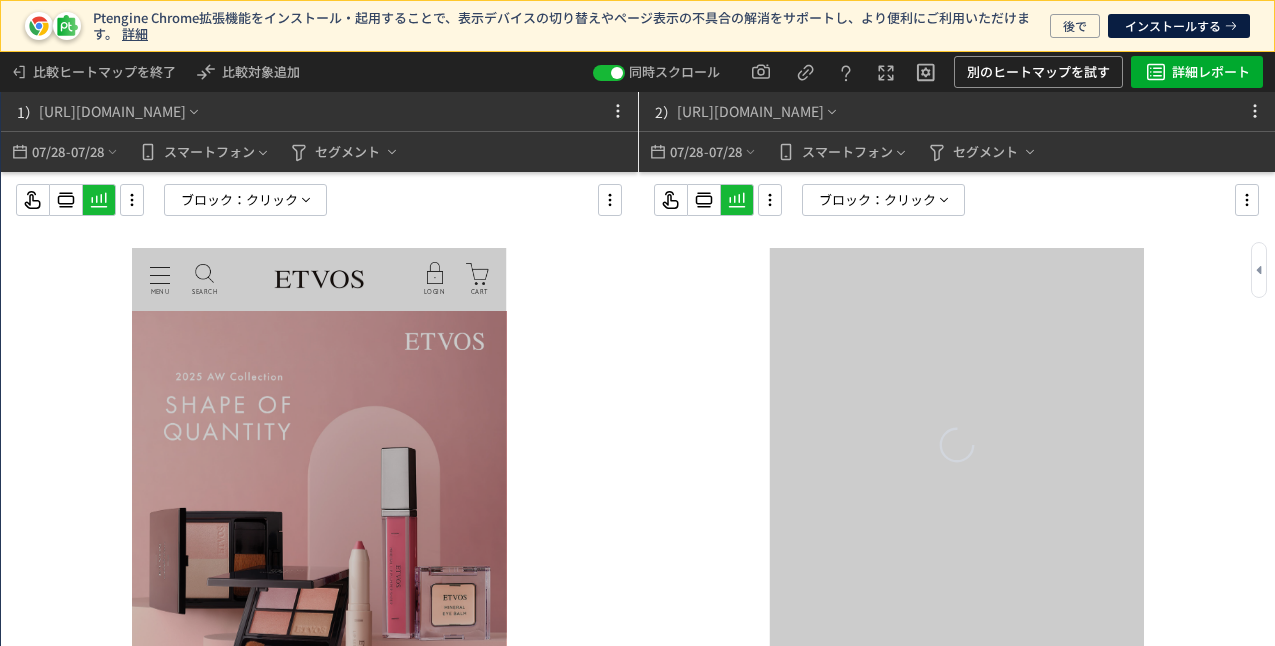 scroll, scrollTop: 0, scrollLeft: 0, axis: both 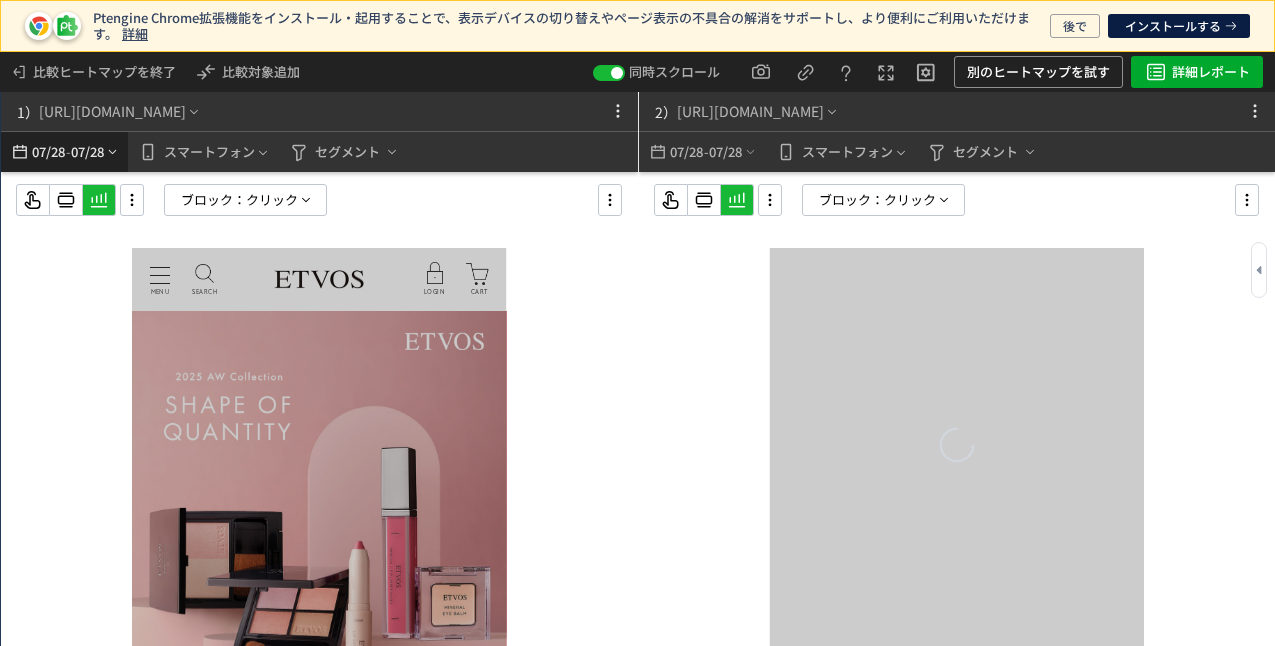 click on "07/28" at bounding box center [48, 152] 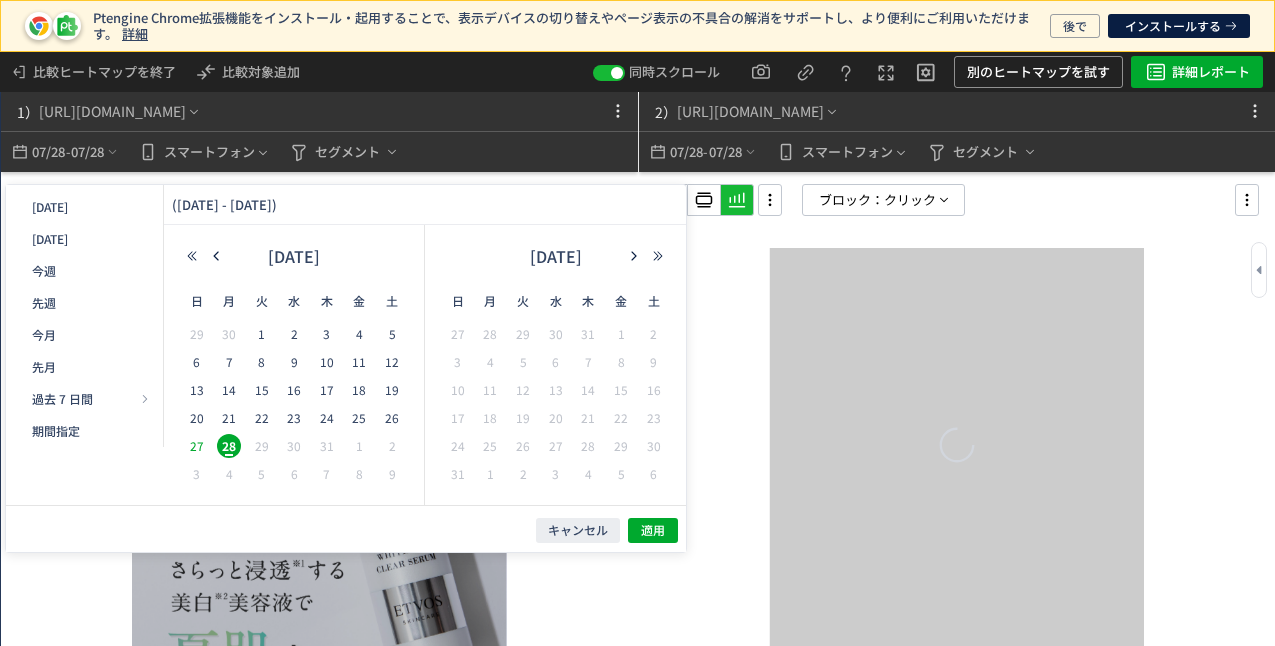 click on "27" at bounding box center [197, 446] 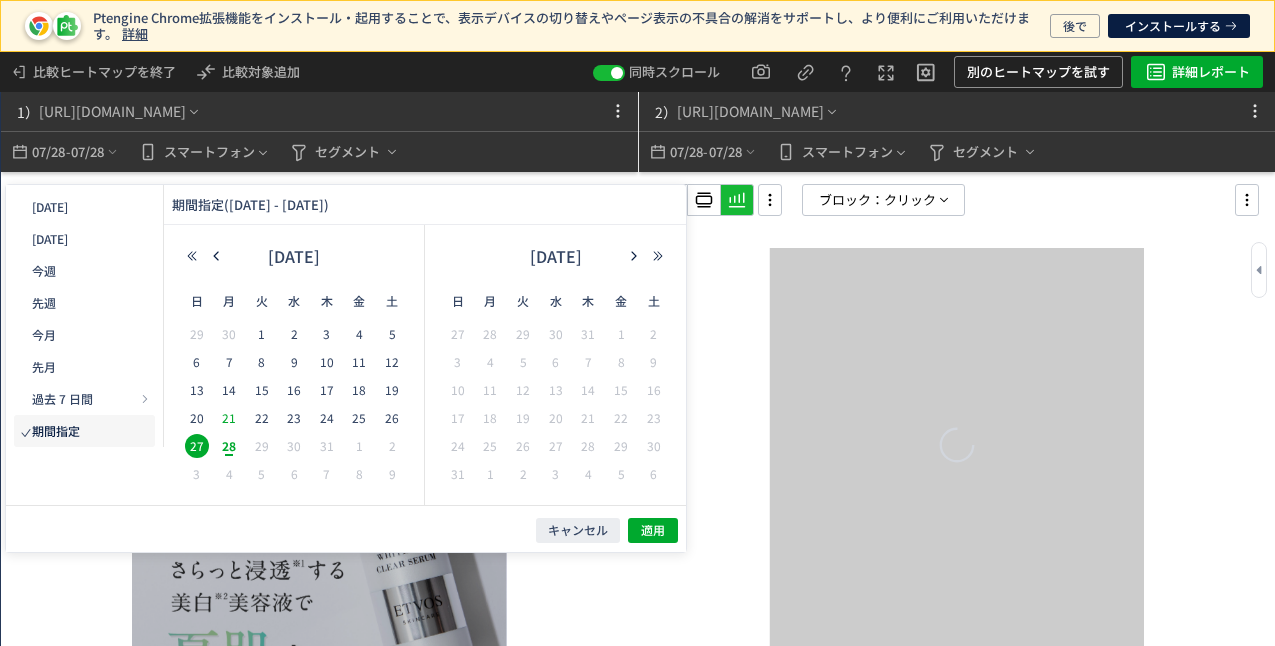 click on "21" at bounding box center [229, 418] 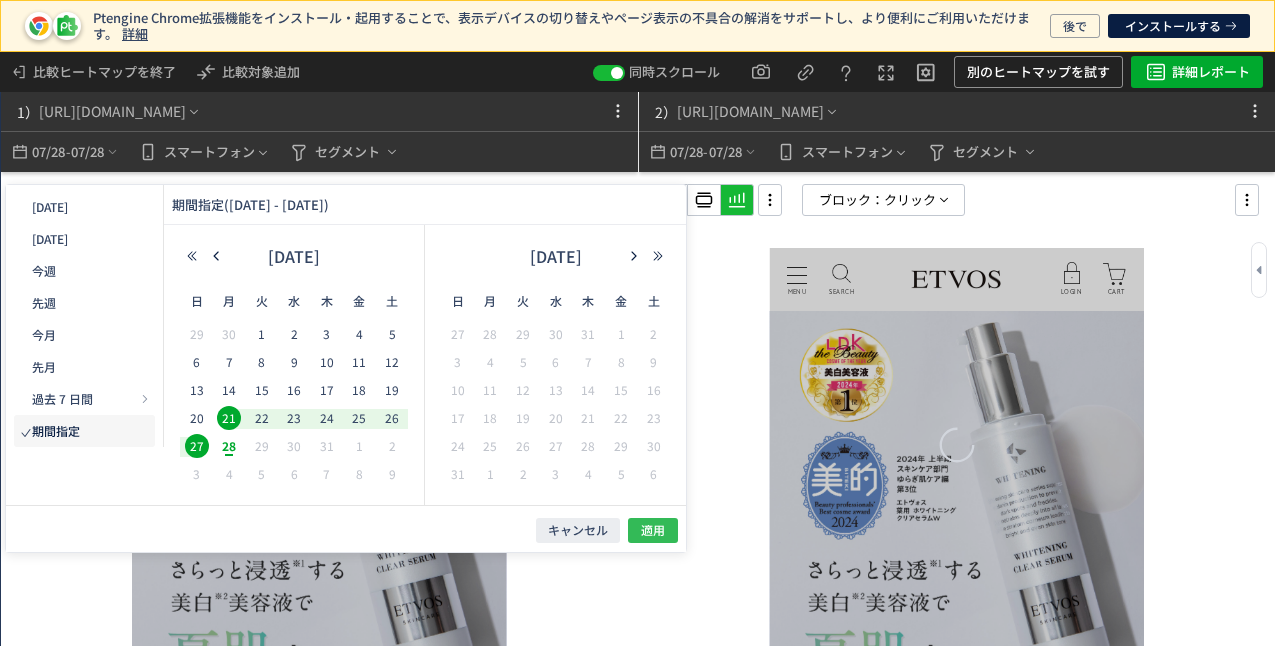 scroll, scrollTop: 0, scrollLeft: 0, axis: both 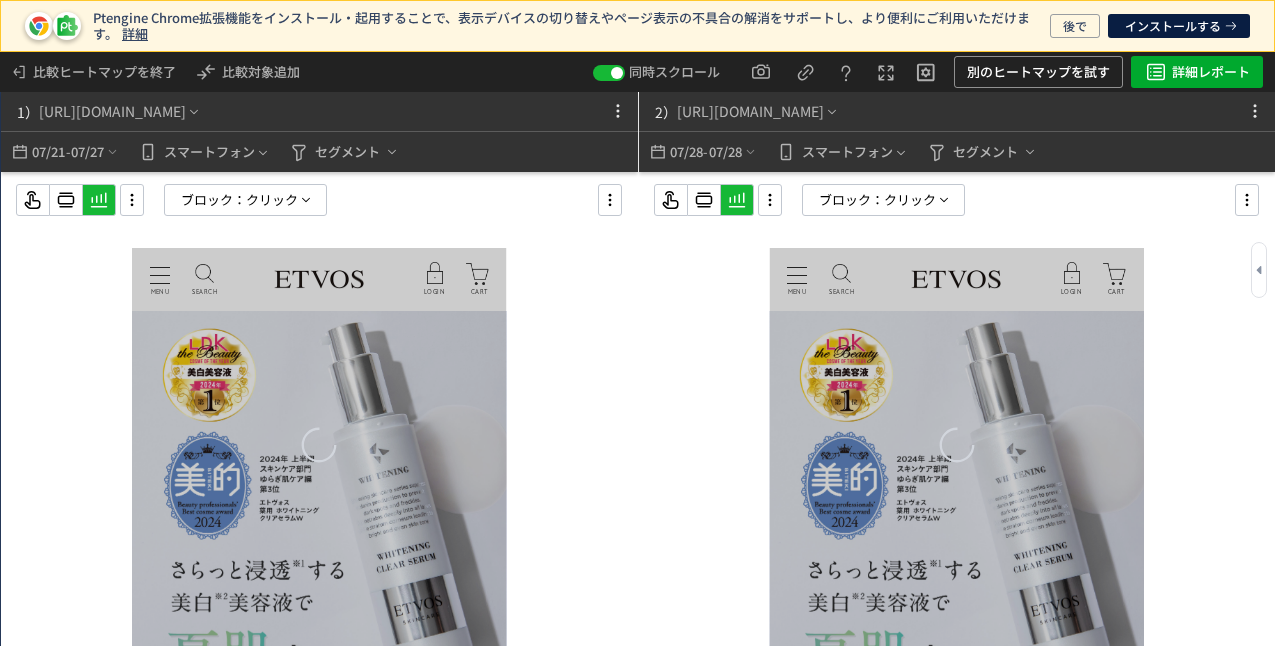 click on "07/28" at bounding box center (686, 152) 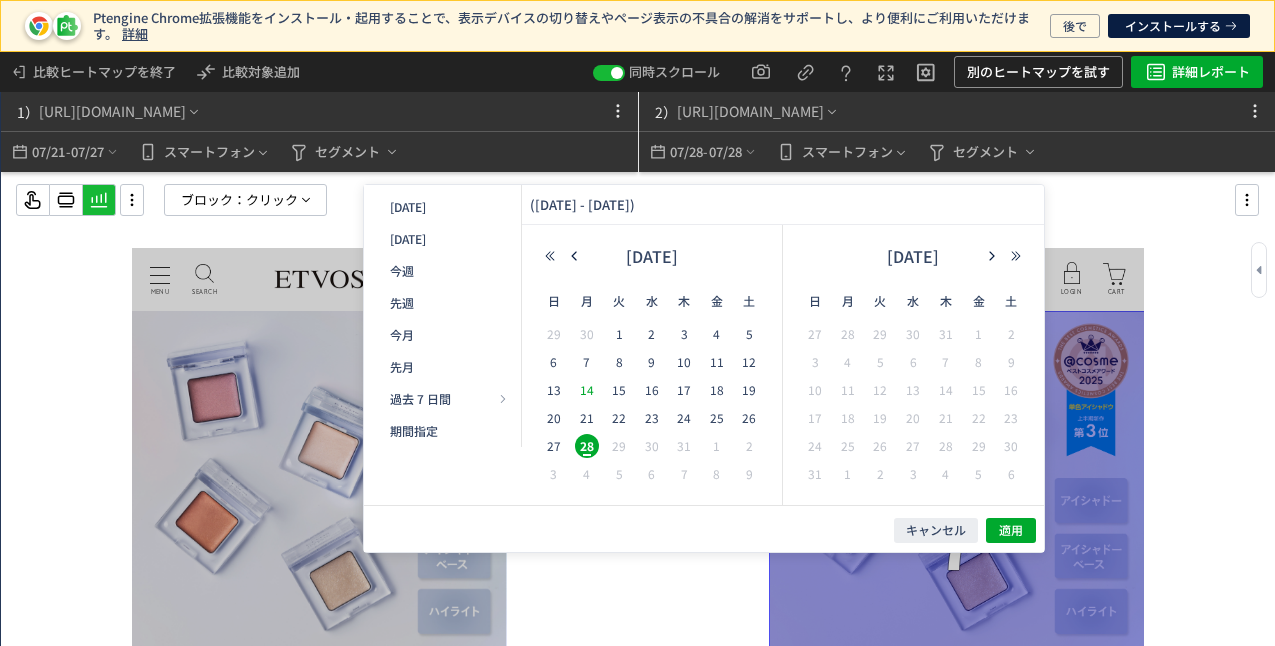 click on "14" at bounding box center [587, 390] 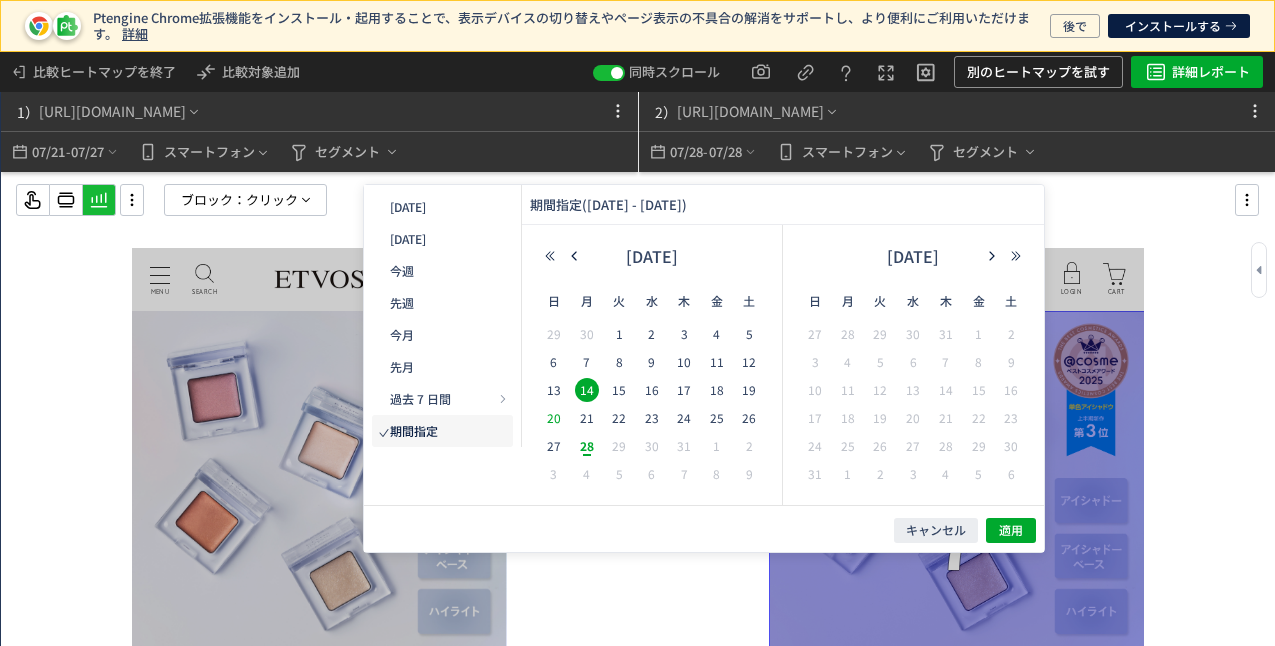 drag, startPoint x: 550, startPoint y: 413, endPoint x: 610, endPoint y: 434, distance: 63.56886 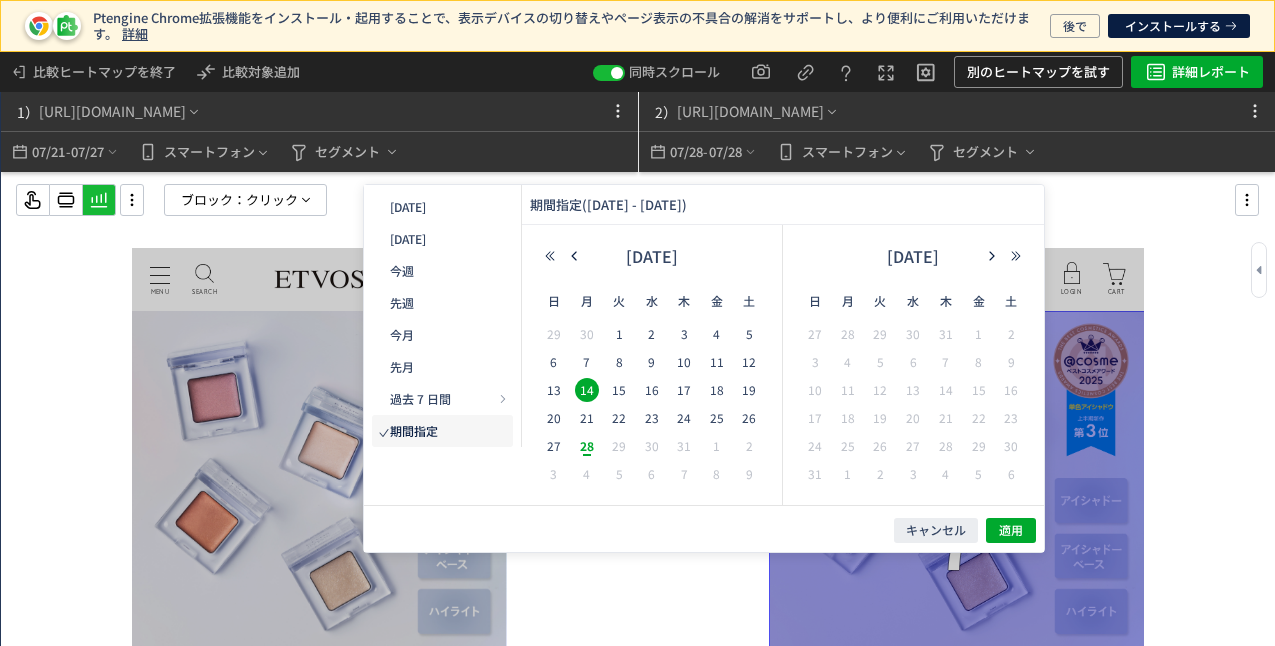 click on "20" at bounding box center (554, 418) 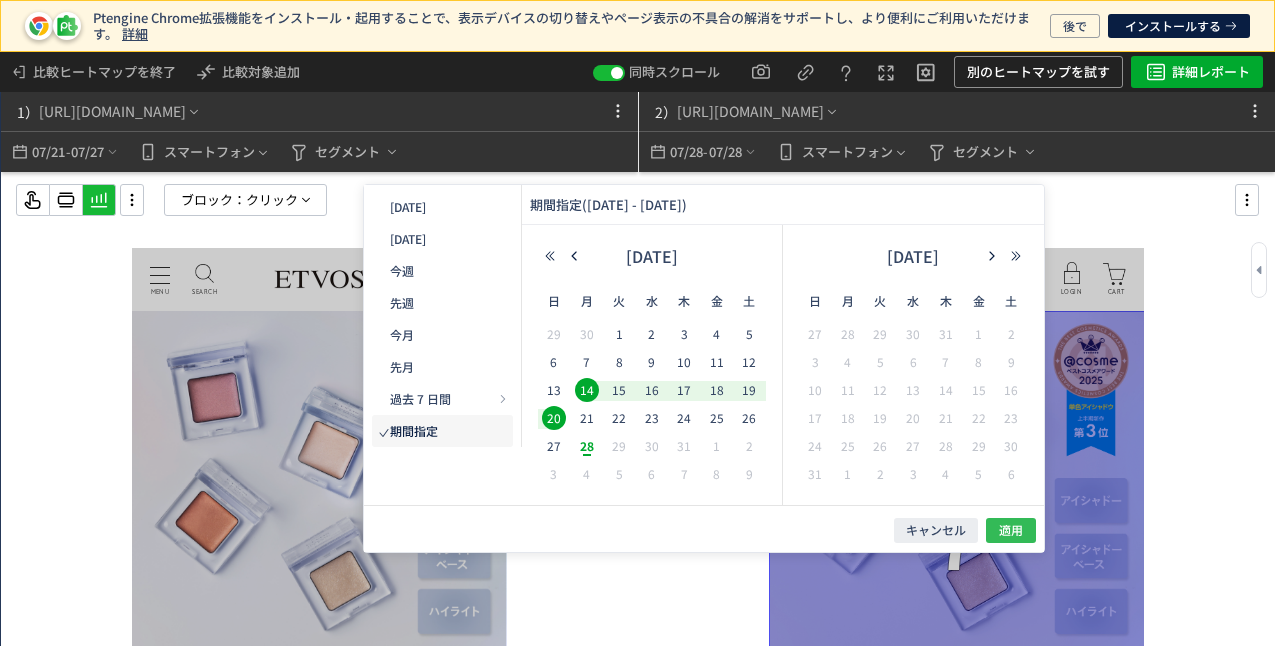 click on "適用" at bounding box center [1011, 530] 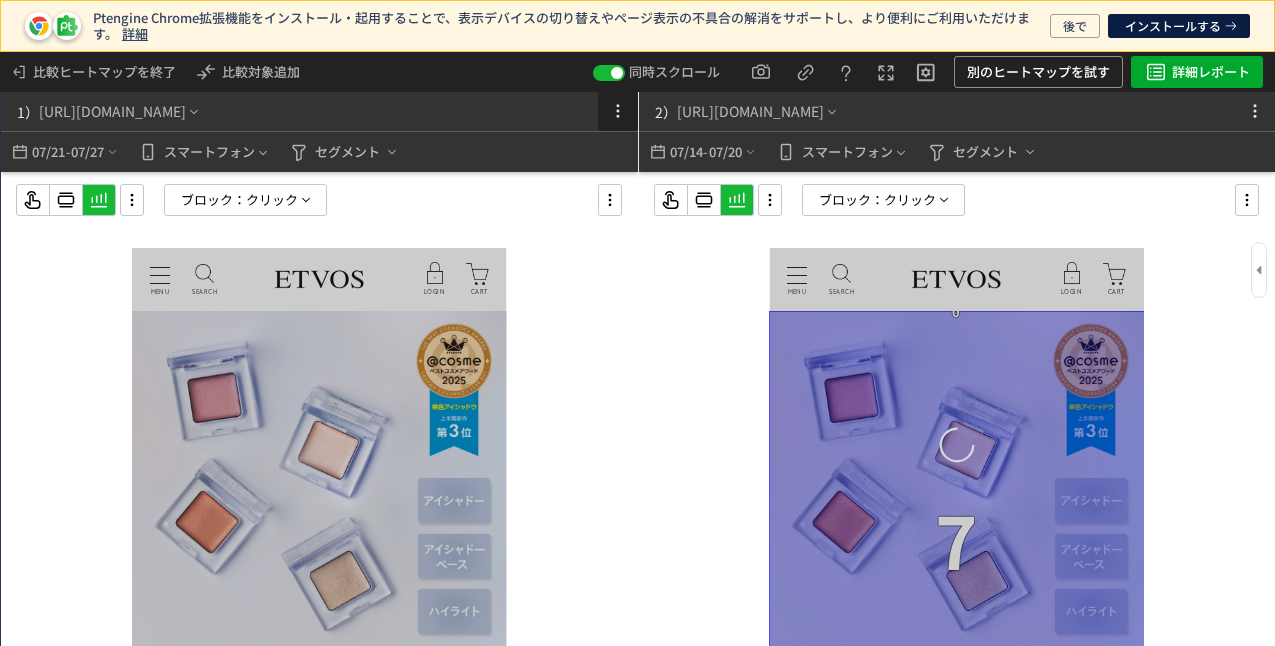 click 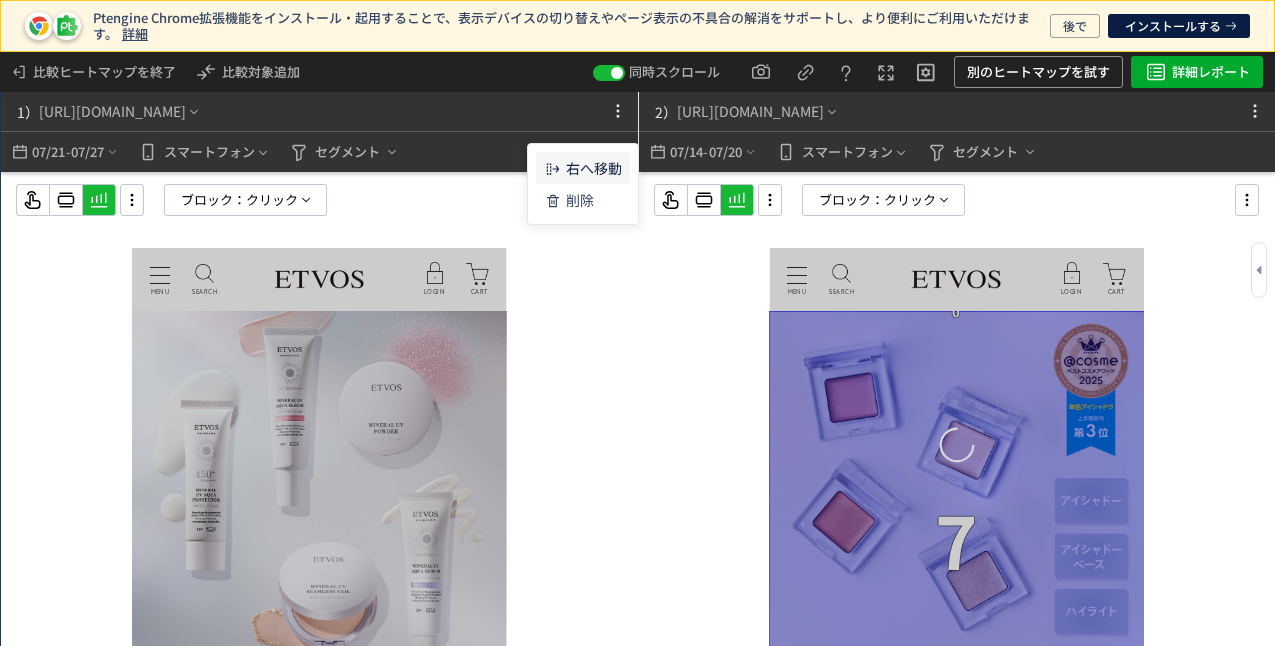 click on "右へ移動" 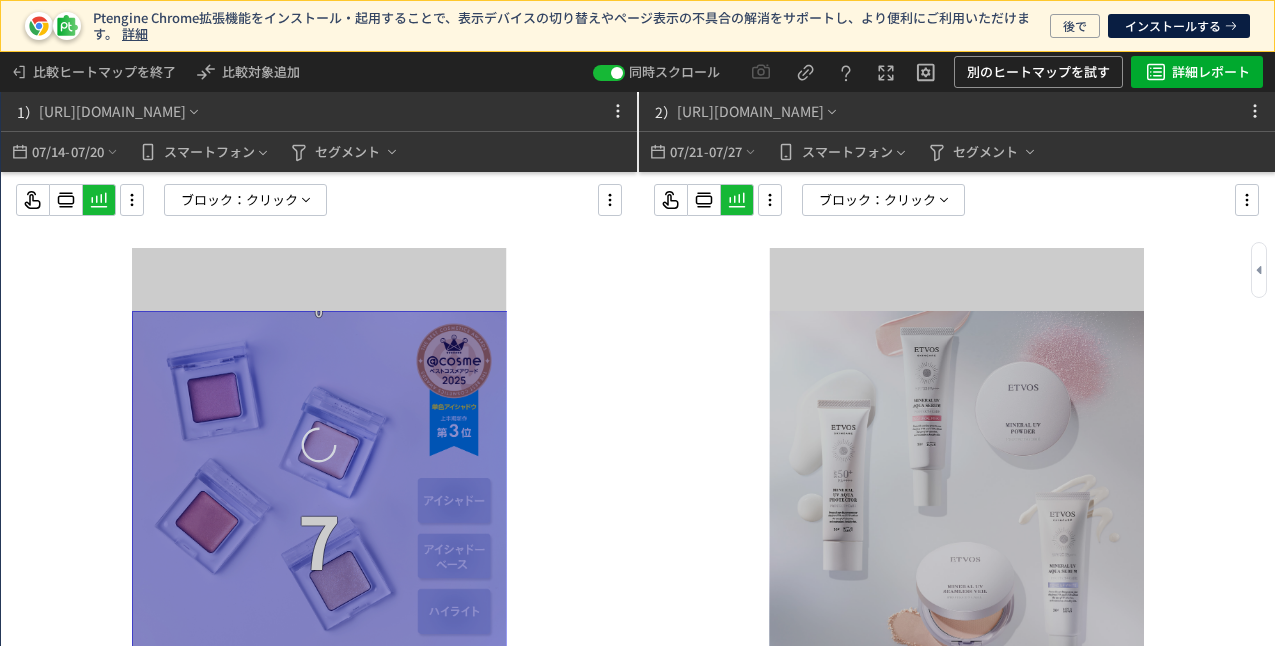 scroll, scrollTop: 500, scrollLeft: 0, axis: vertical 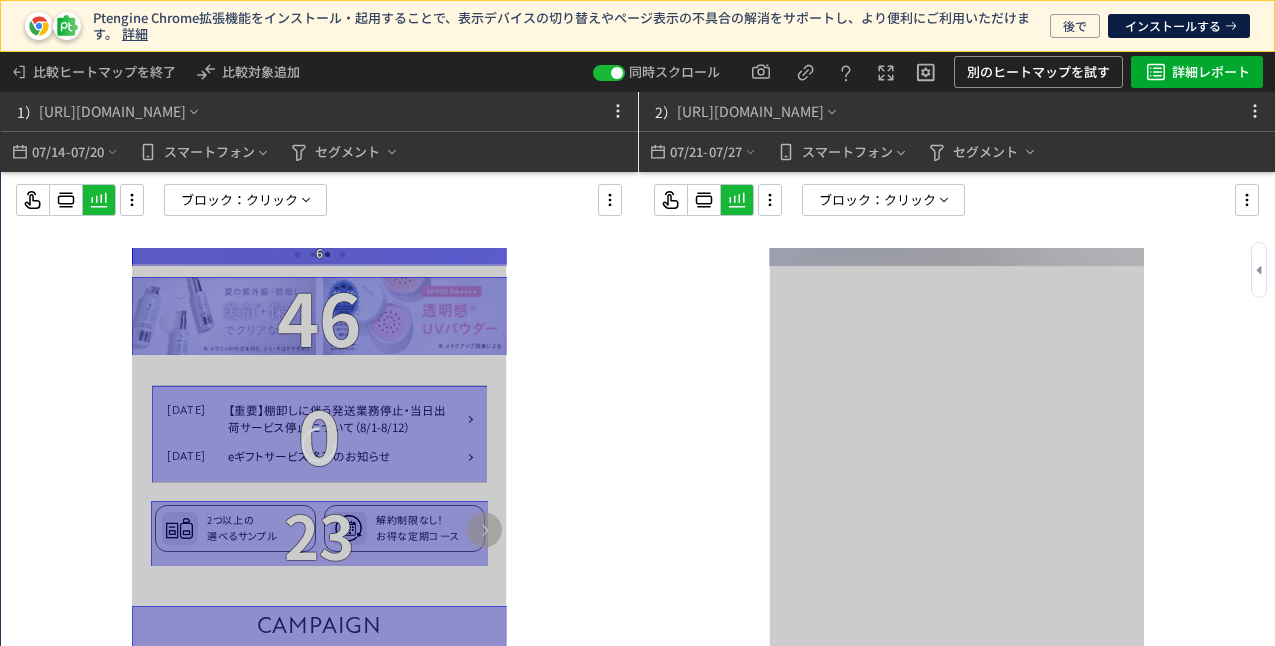 click on "ブロック：" at bounding box center (213, 200) 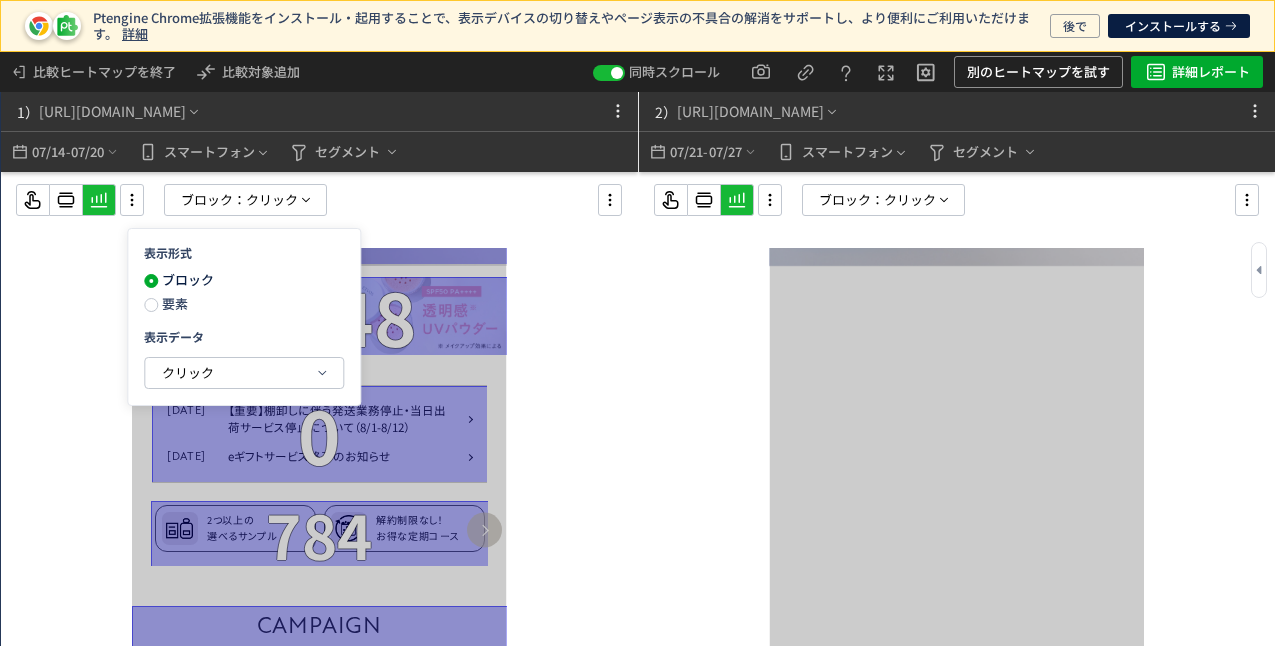 click on "ブロック 要素" 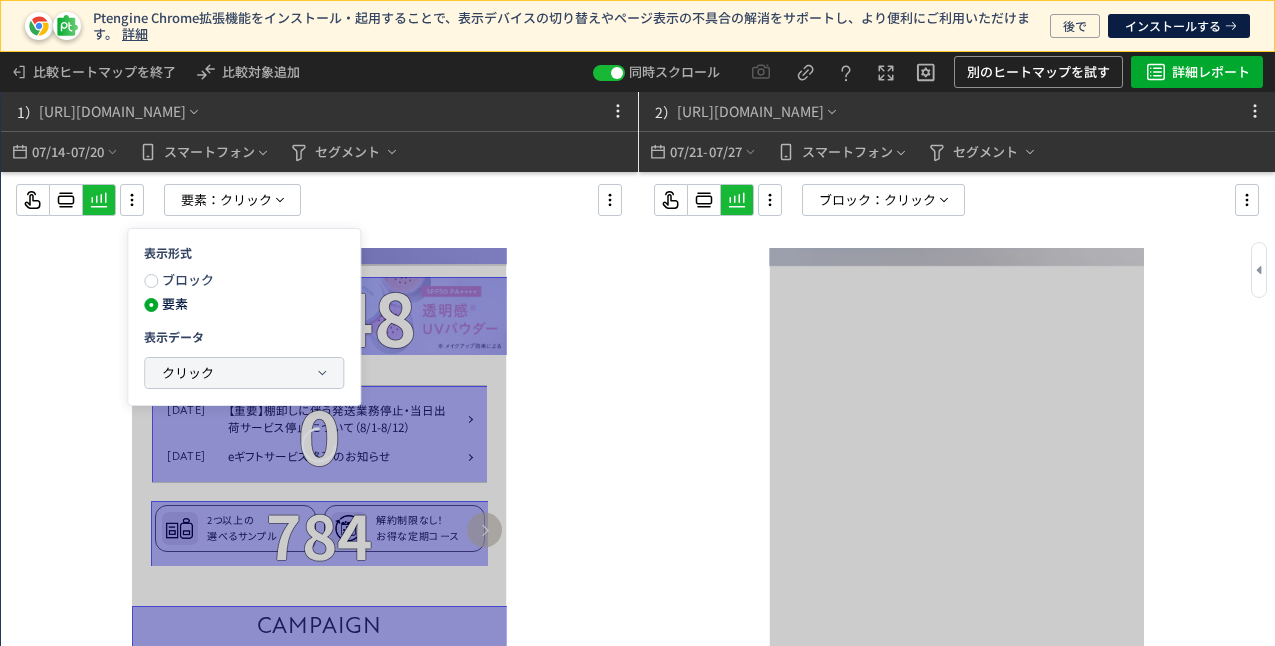 click on "クリック" 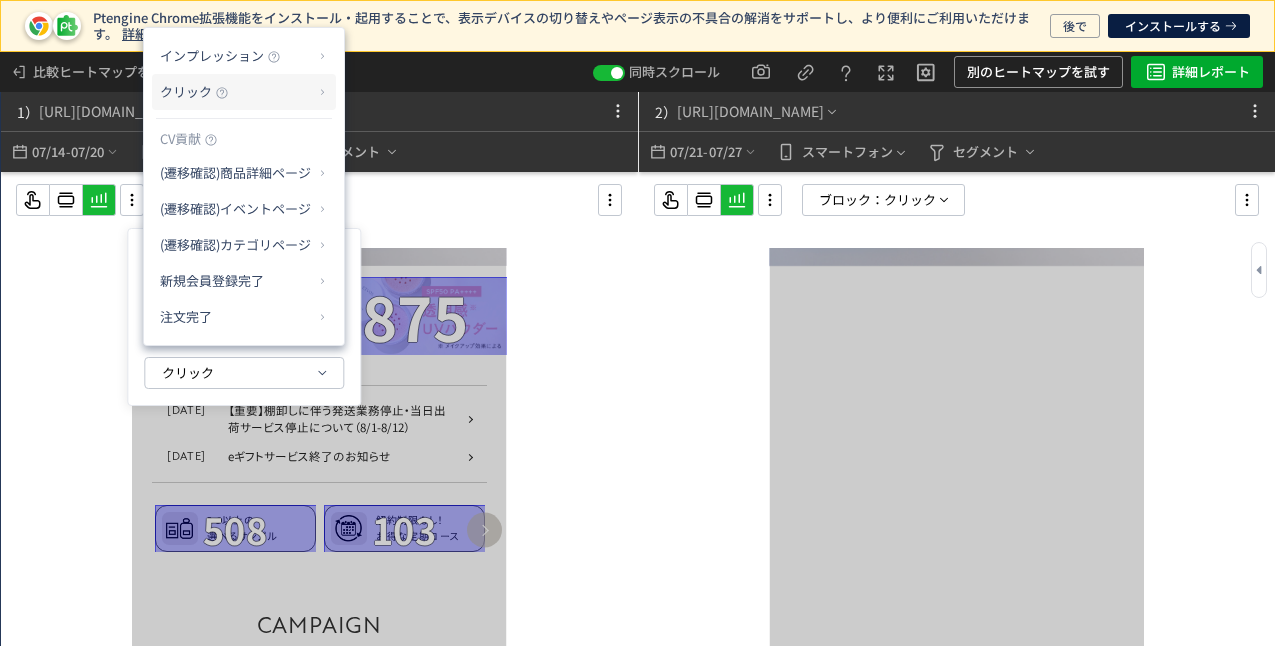 click 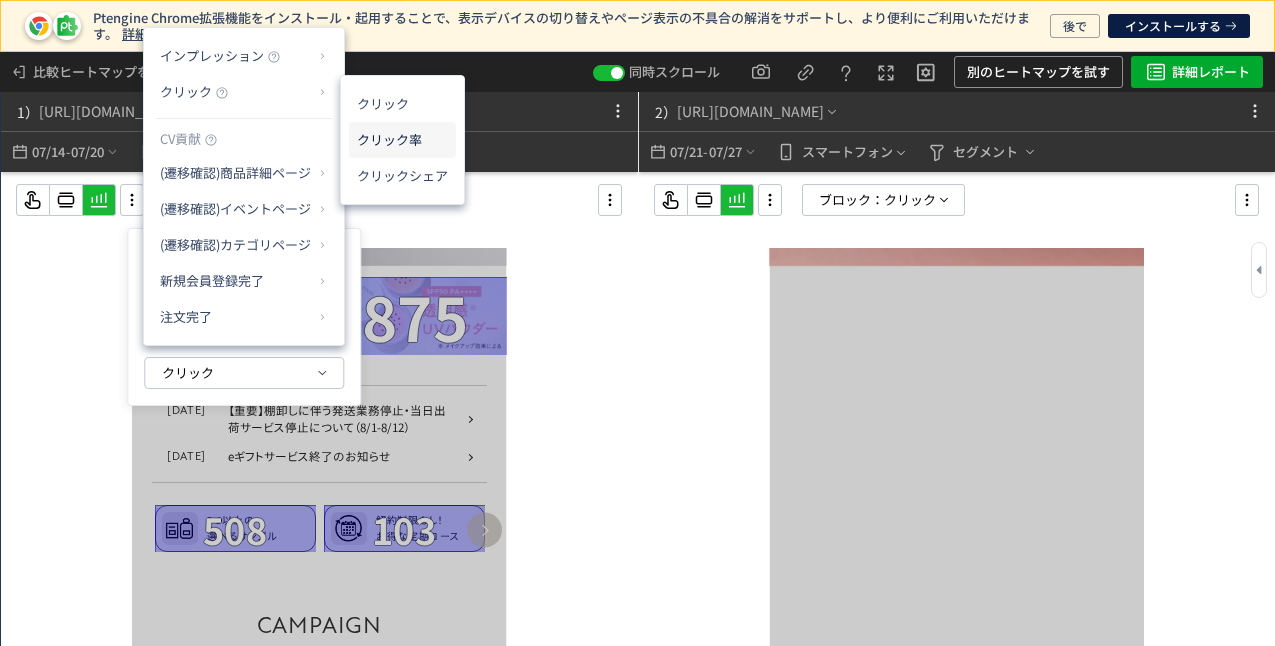 click on "クリック率" 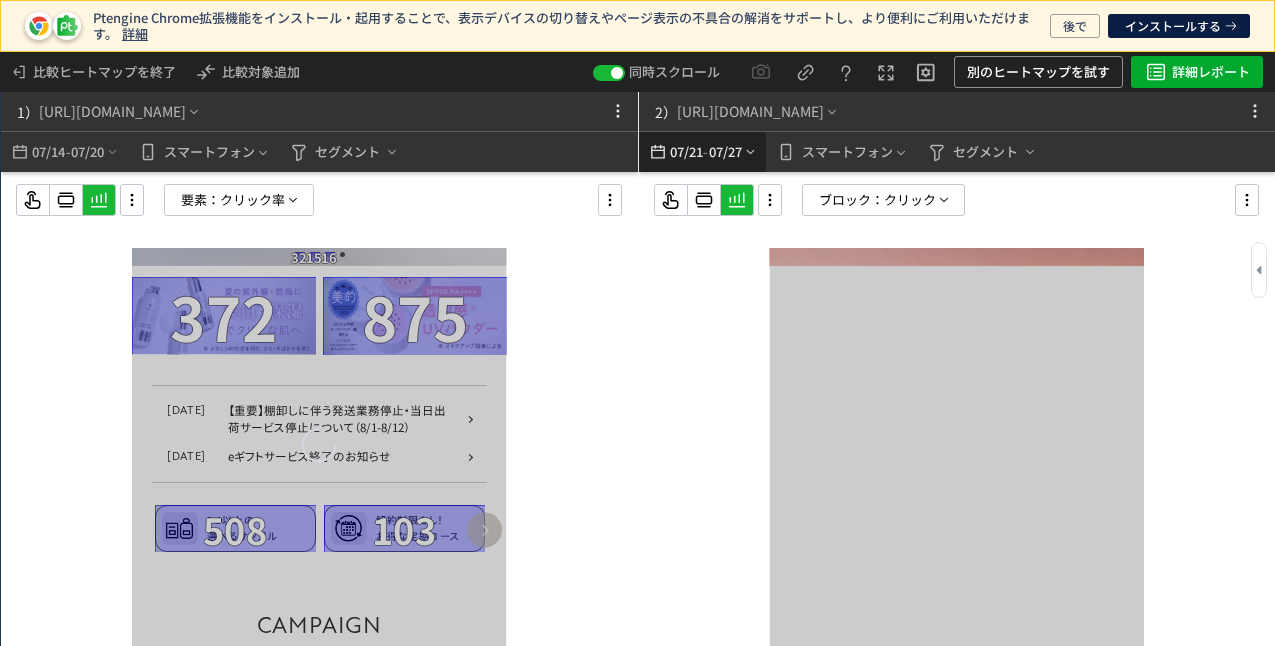 click on "07/27" 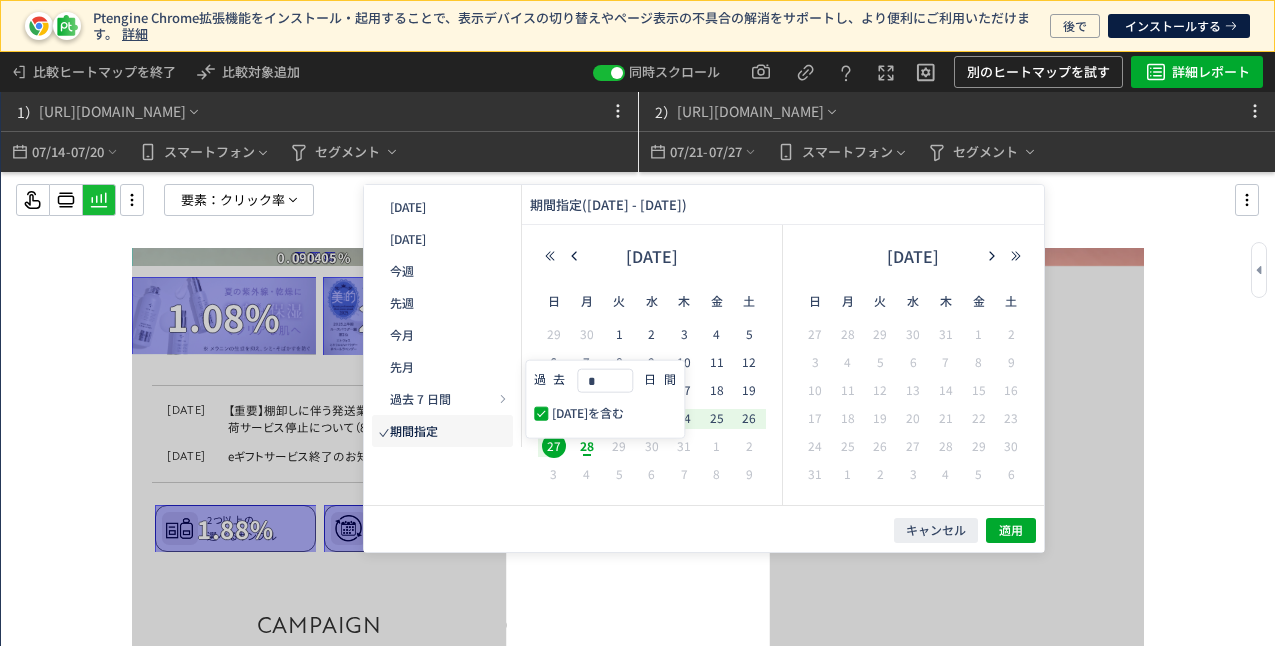 click on "期間指定" at bounding box center [414, 430] 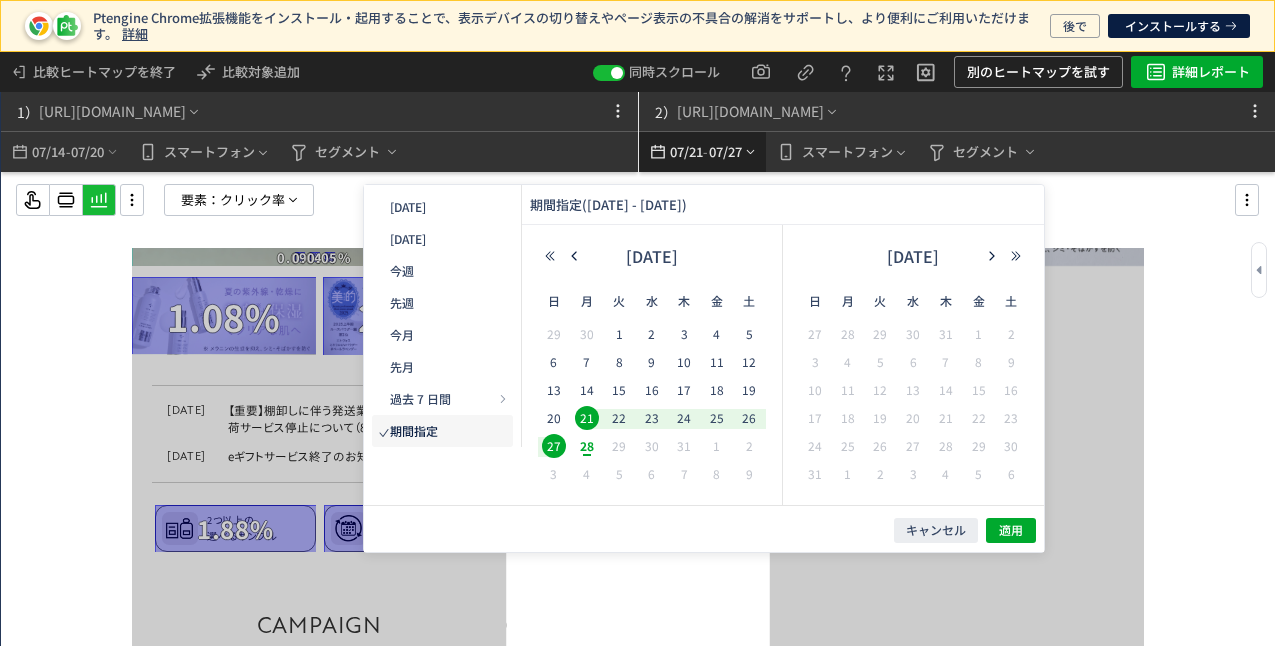 click on "07/21" at bounding box center [686, 152] 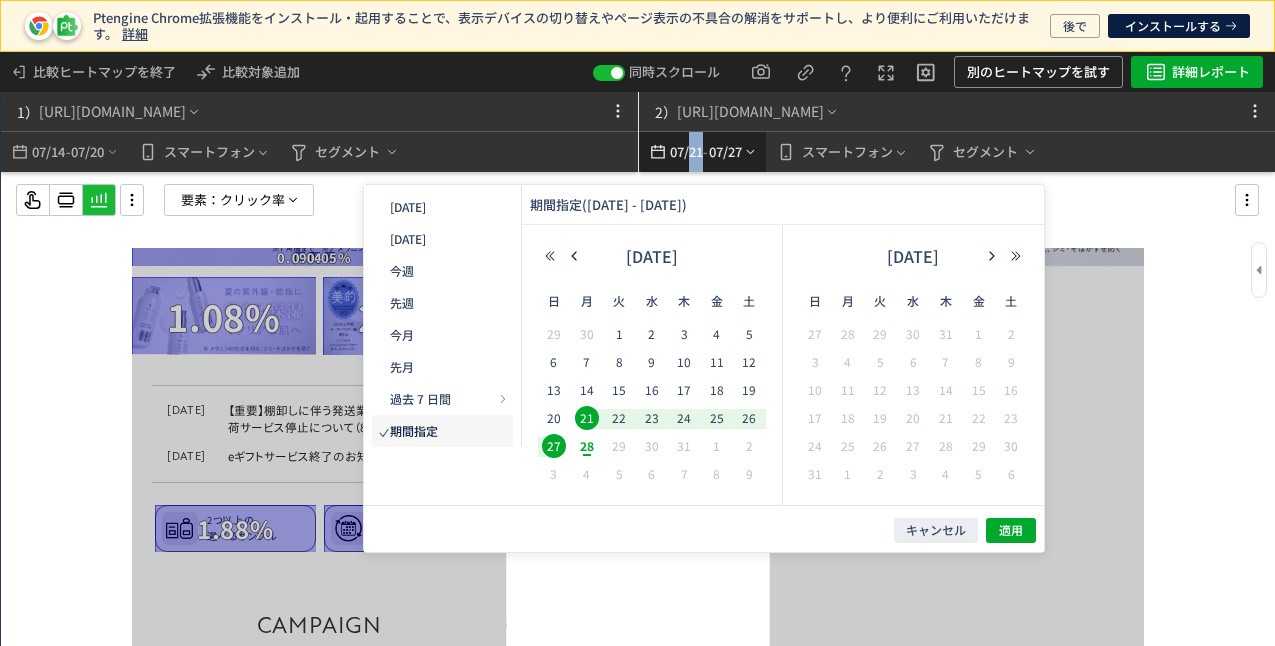 click on "07/21" at bounding box center [686, 152] 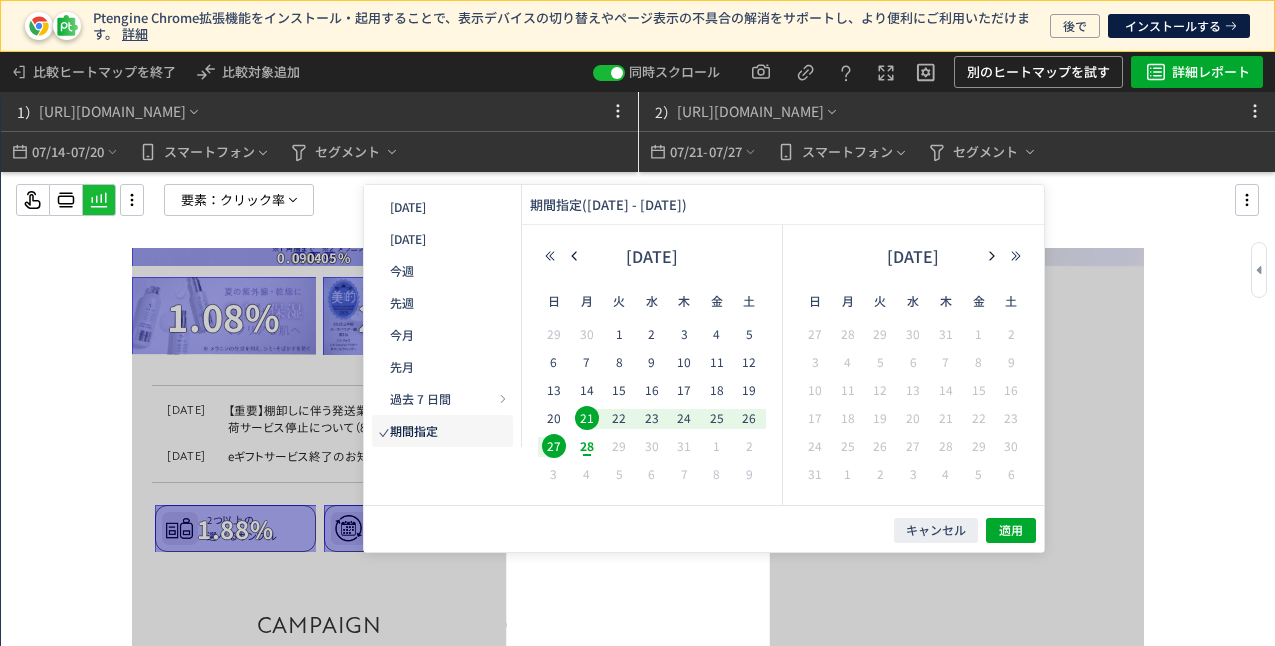 drag, startPoint x: 1104, startPoint y: 105, endPoint x: 802, endPoint y: 212, distance: 320.39508 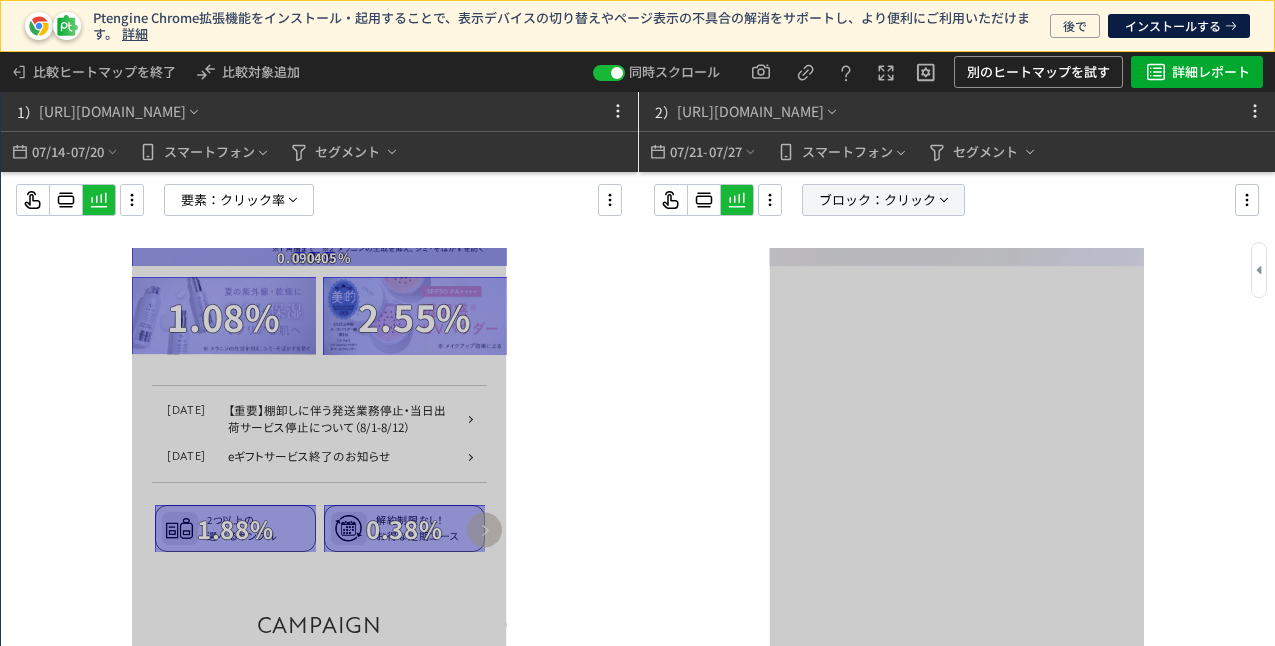 click on "ブロック：" at bounding box center (851, 200) 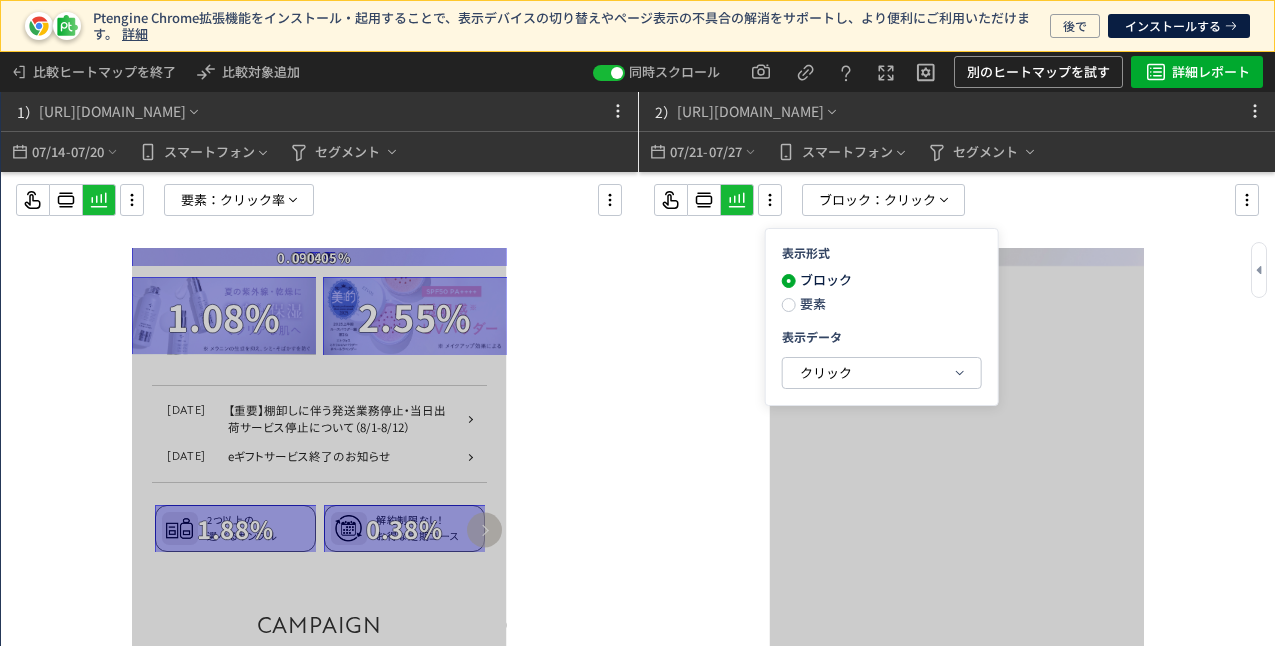 click on "要素" at bounding box center (811, 303) 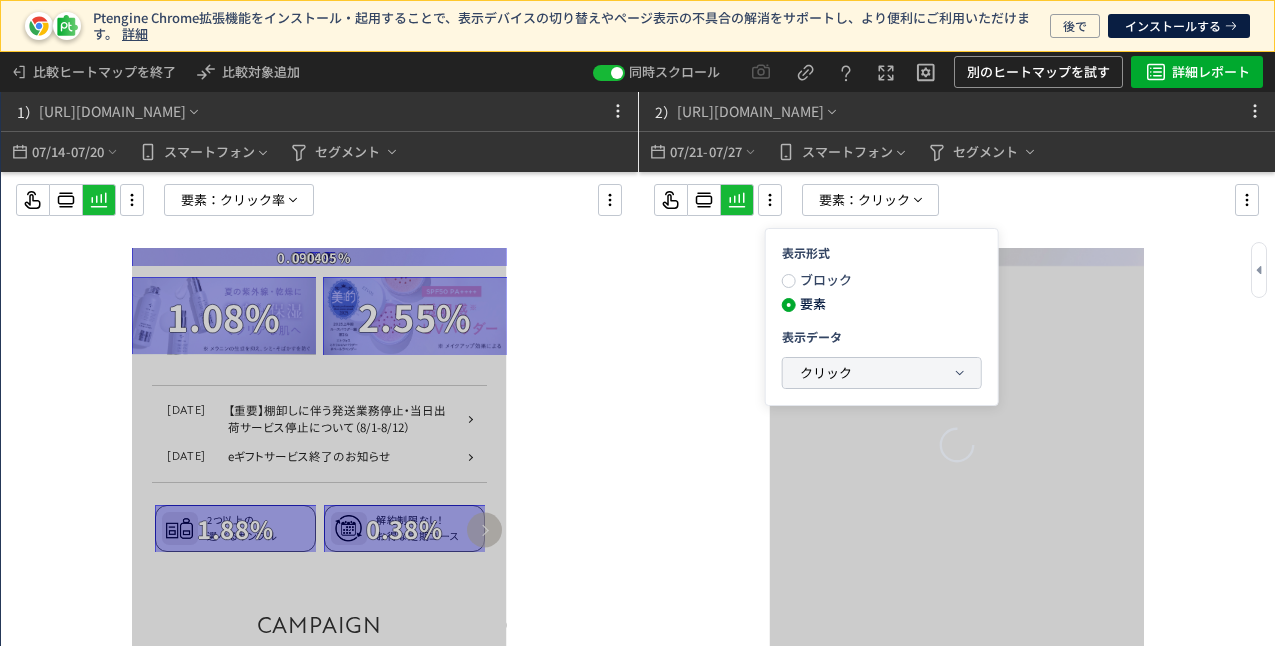 click on "クリック" 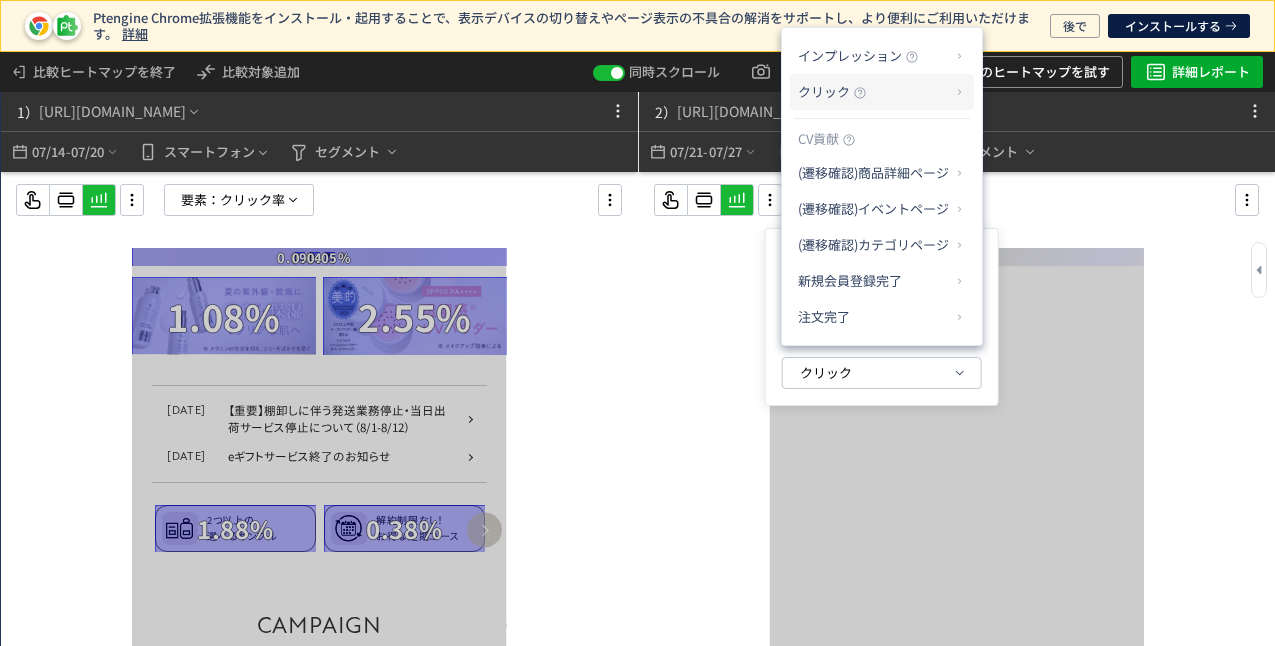 click on "クリック" at bounding box center [824, 91] 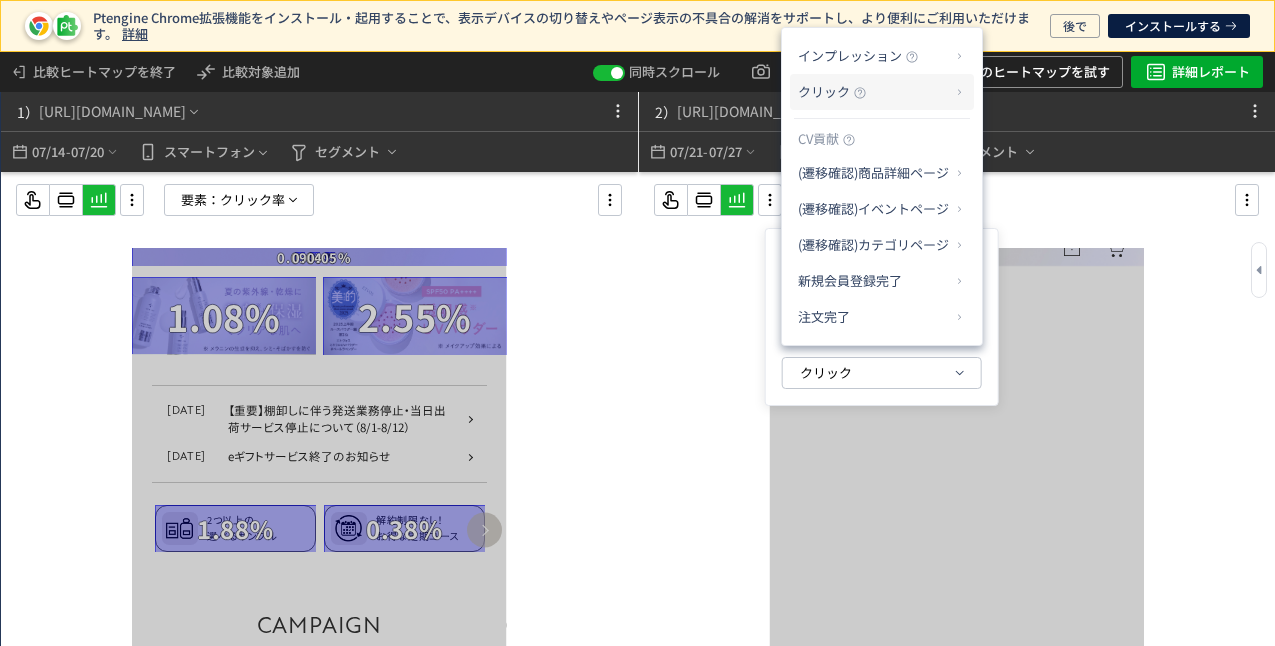 scroll, scrollTop: 500, scrollLeft: 0, axis: vertical 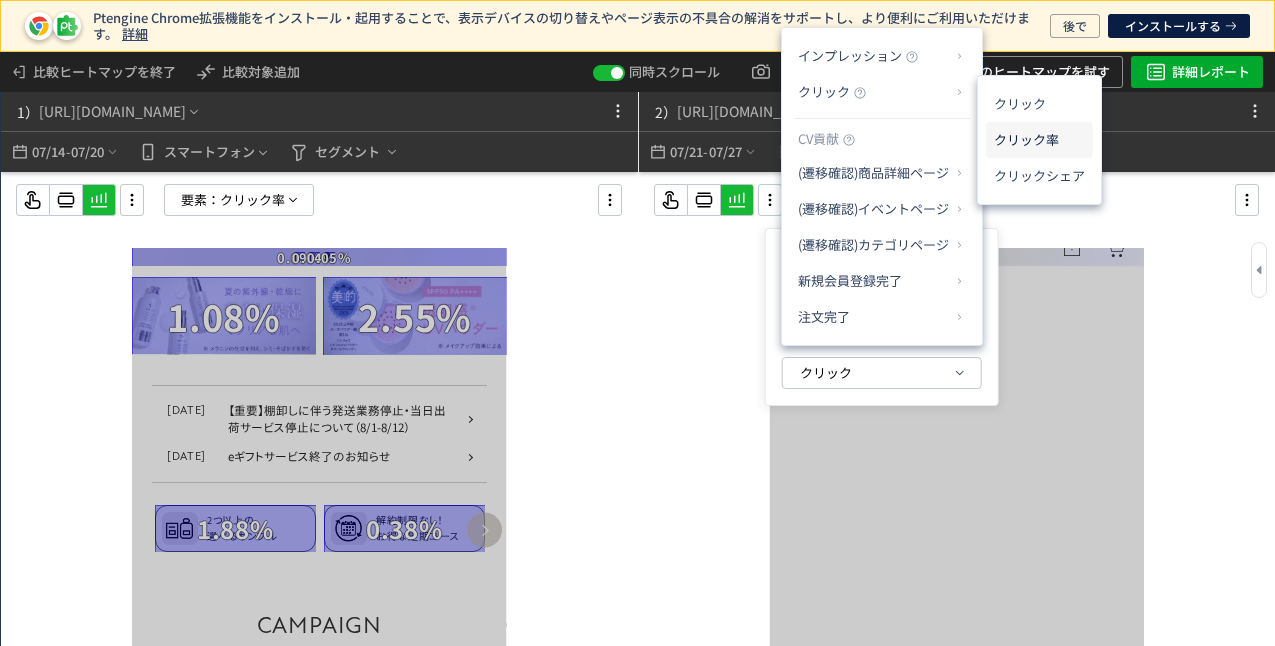 click on "クリック率" 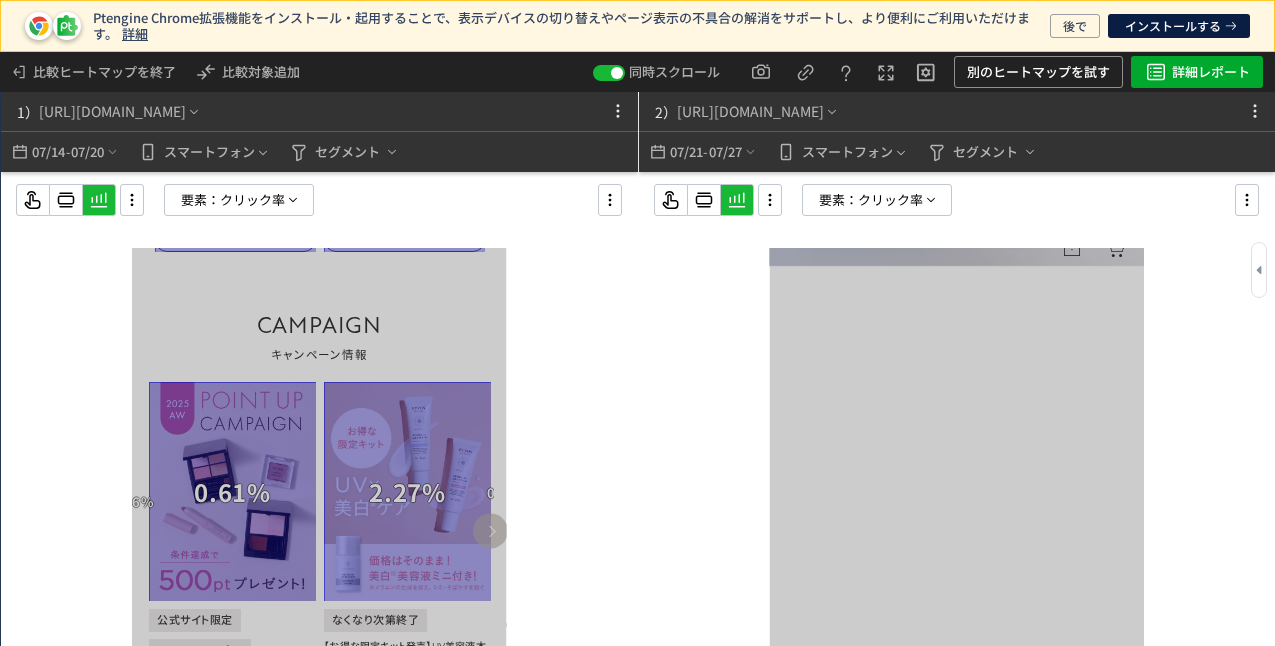 scroll, scrollTop: 800, scrollLeft: 0, axis: vertical 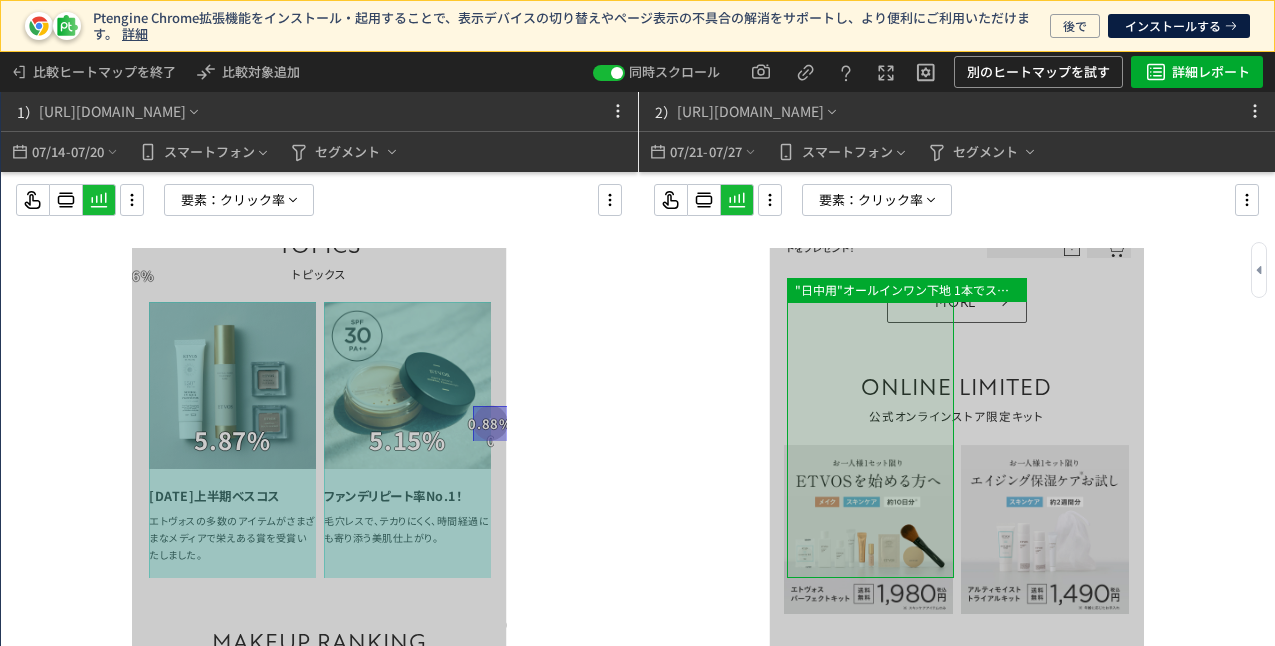 drag, startPoint x: 1031, startPoint y: 466, endPoint x: 907, endPoint y: 497, distance: 127.81628 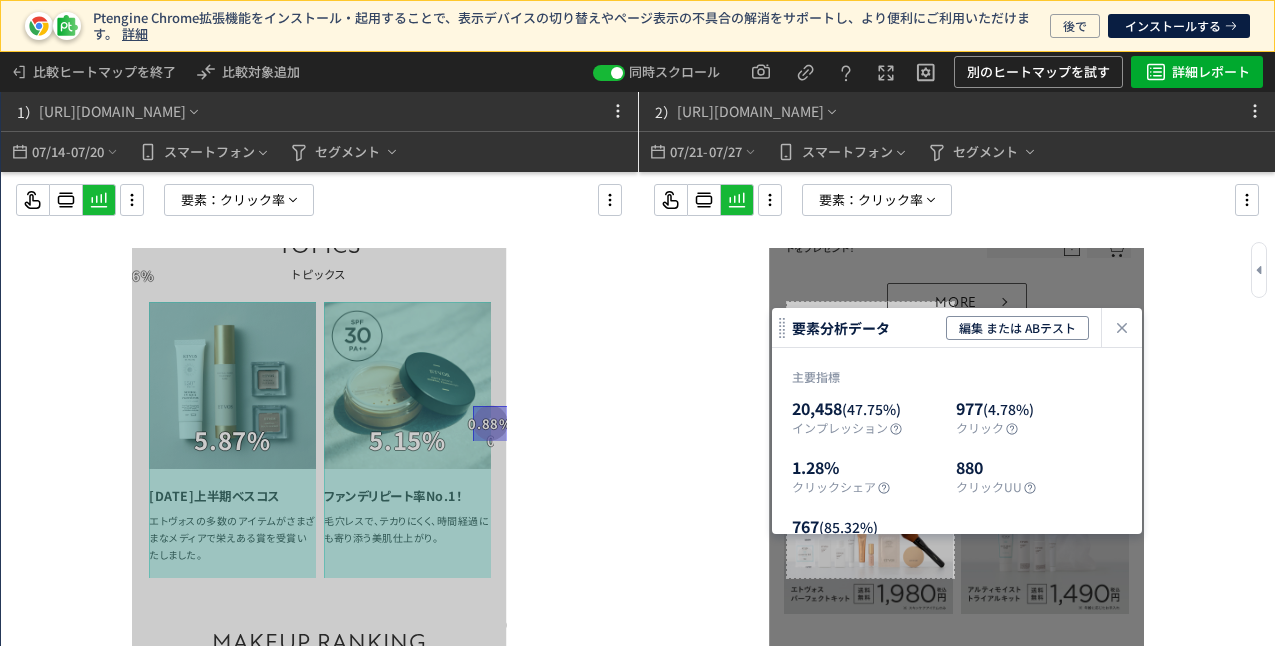 drag, startPoint x: 1006, startPoint y: 431, endPoint x: 990, endPoint y: 431, distance: 16 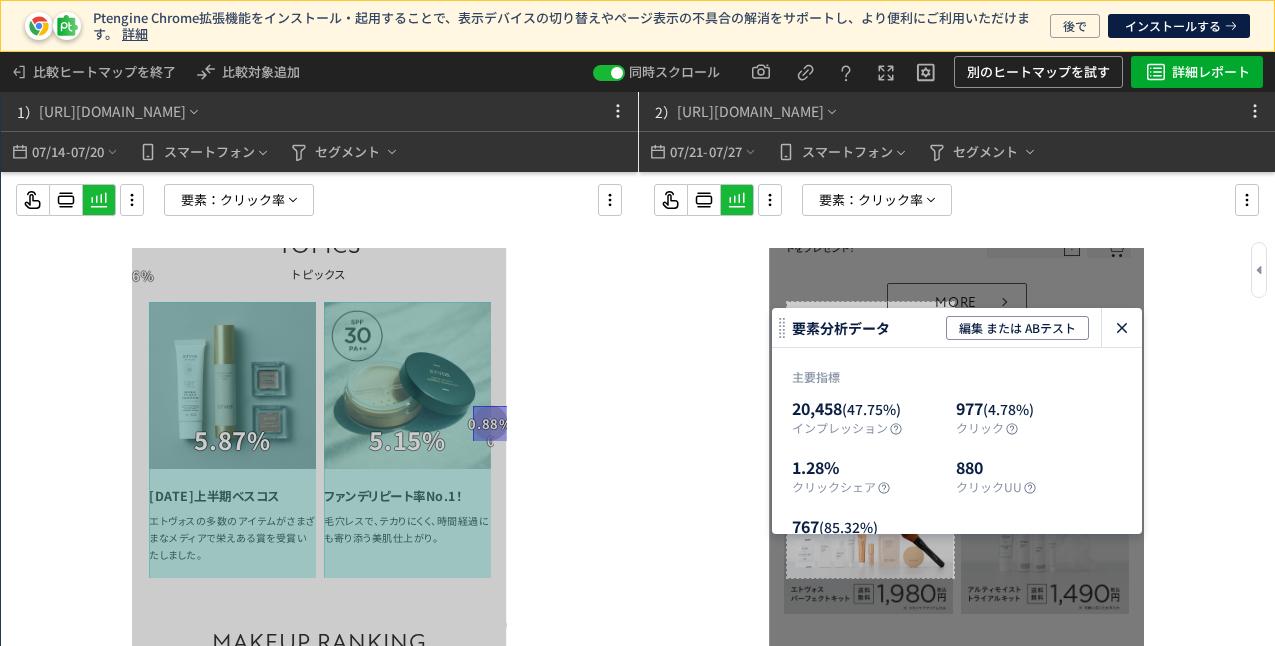 drag, startPoint x: 1128, startPoint y: 313, endPoint x: 359, endPoint y: 67, distance: 807.389 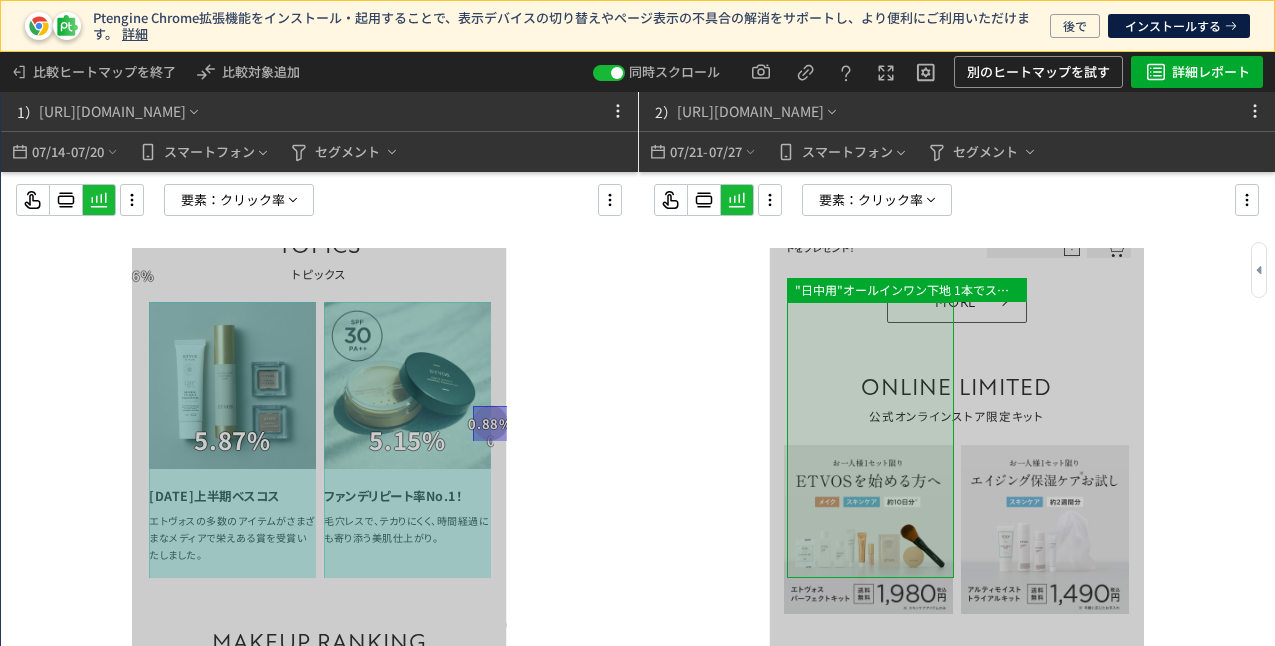 click at bounding box center (1322, 1429) 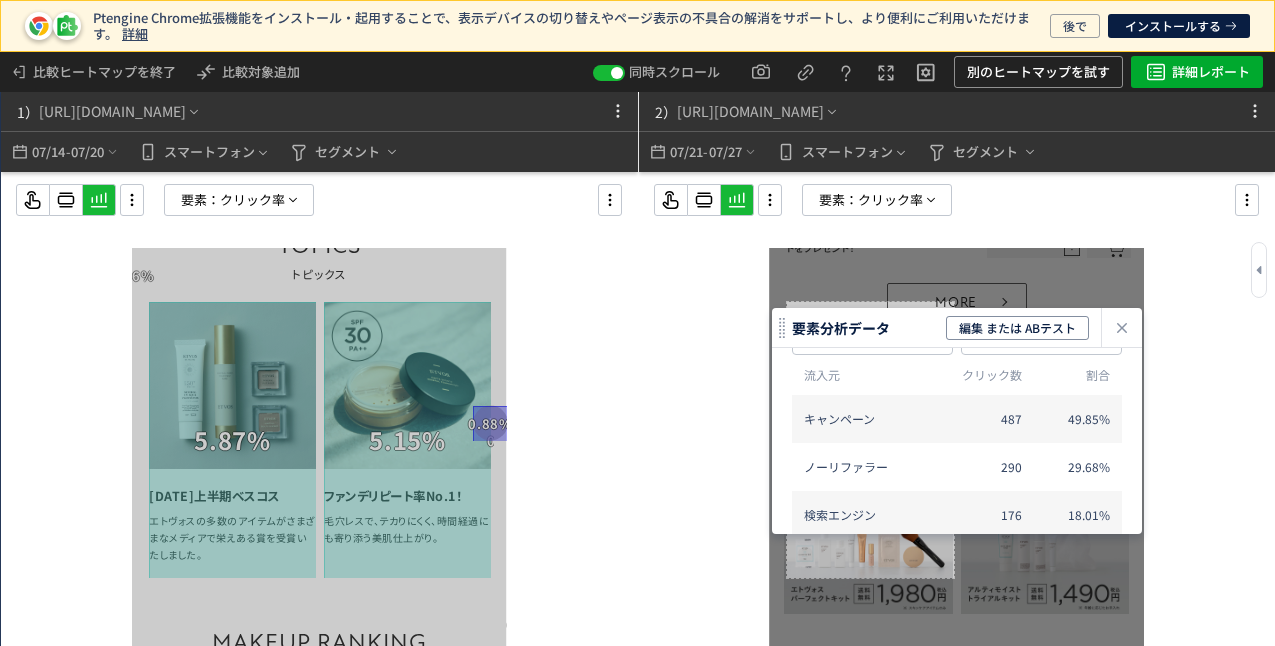 scroll, scrollTop: 100, scrollLeft: 0, axis: vertical 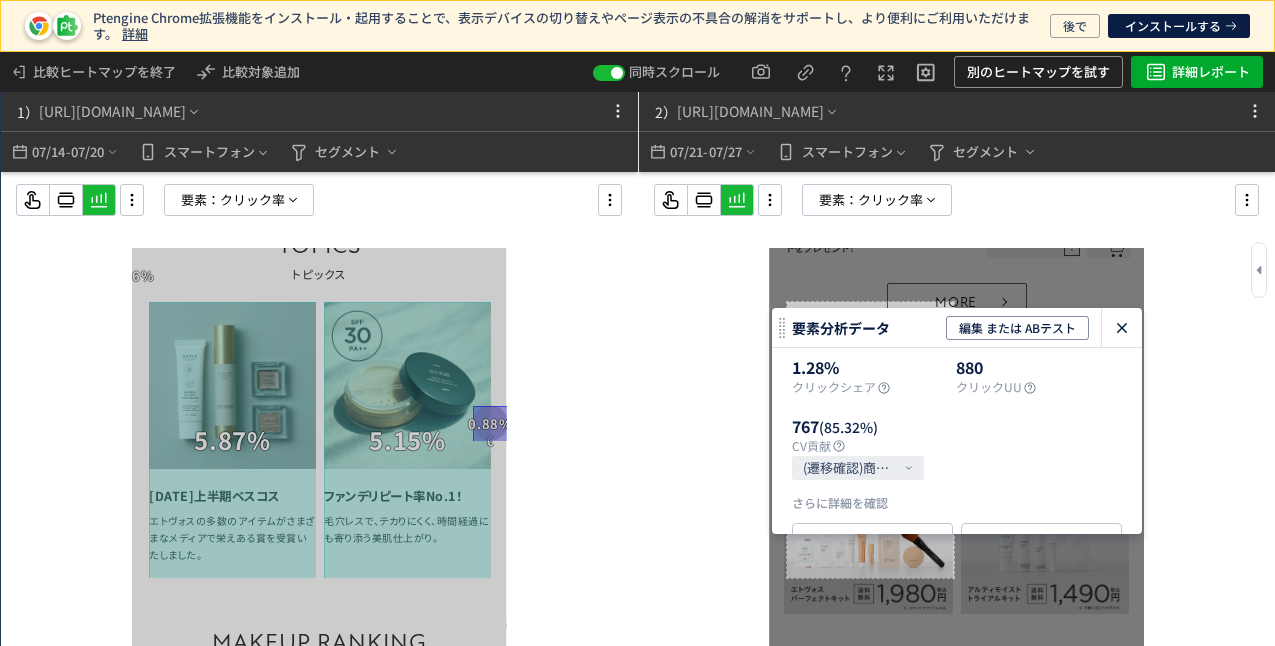 click 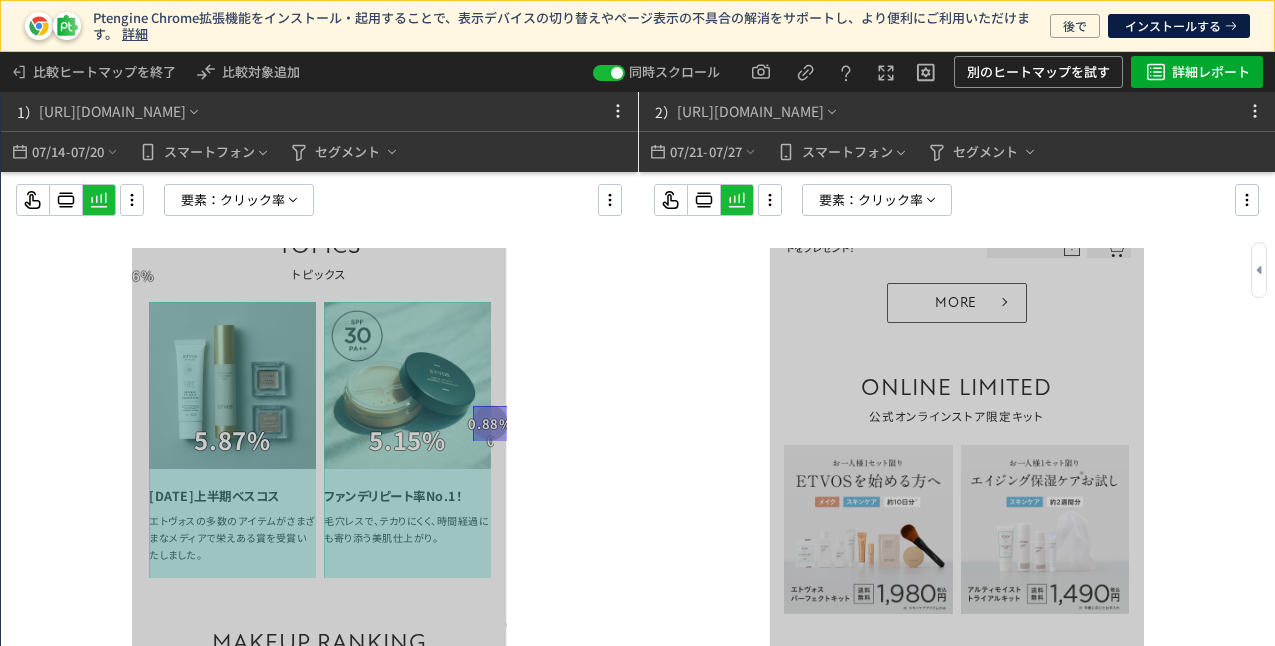 click 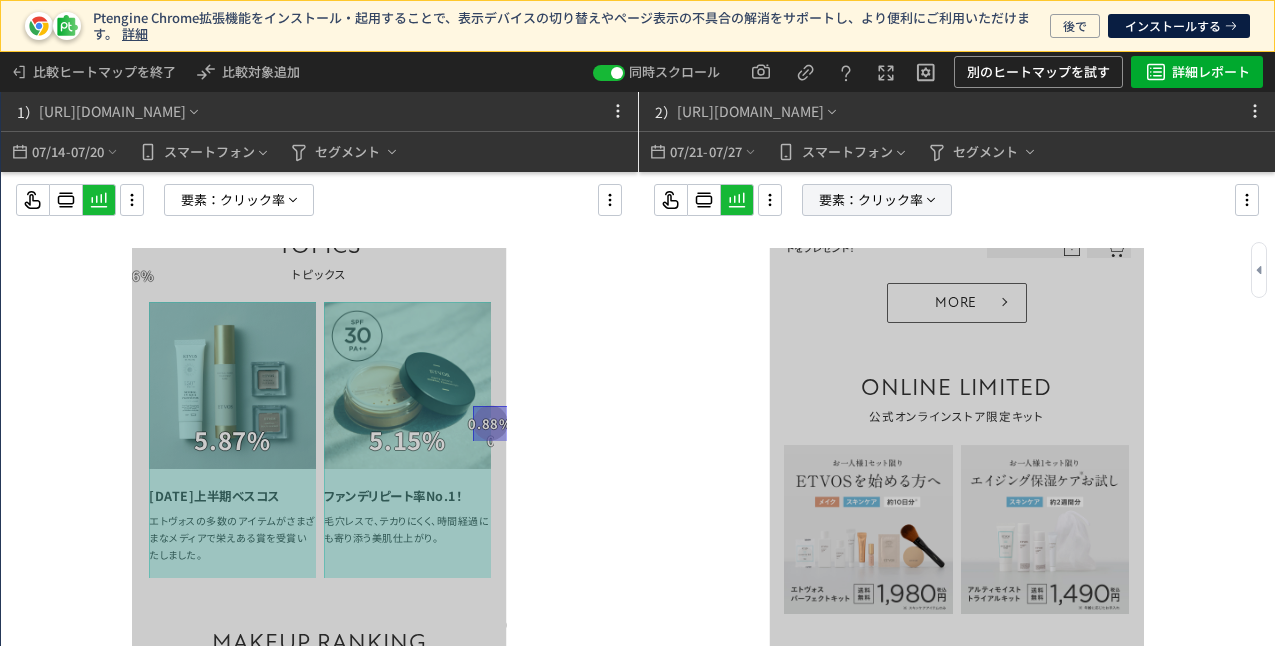 click on "要素： [PERSON_NAME]率" 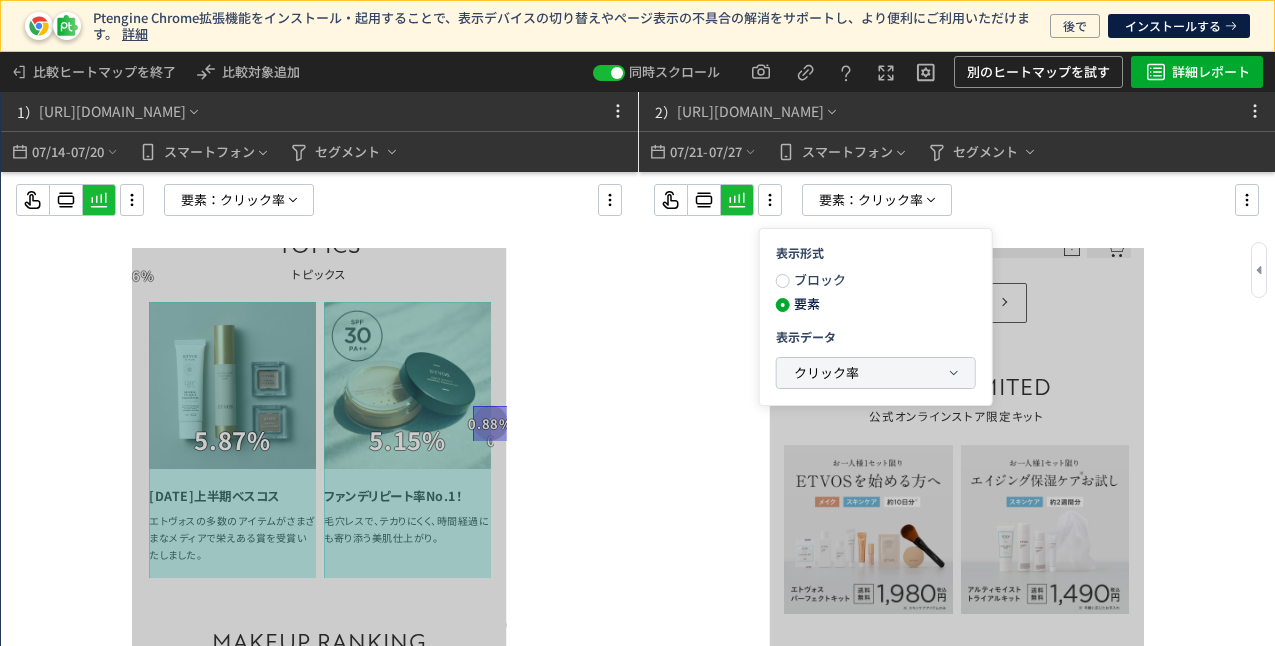 click on "クリック率" 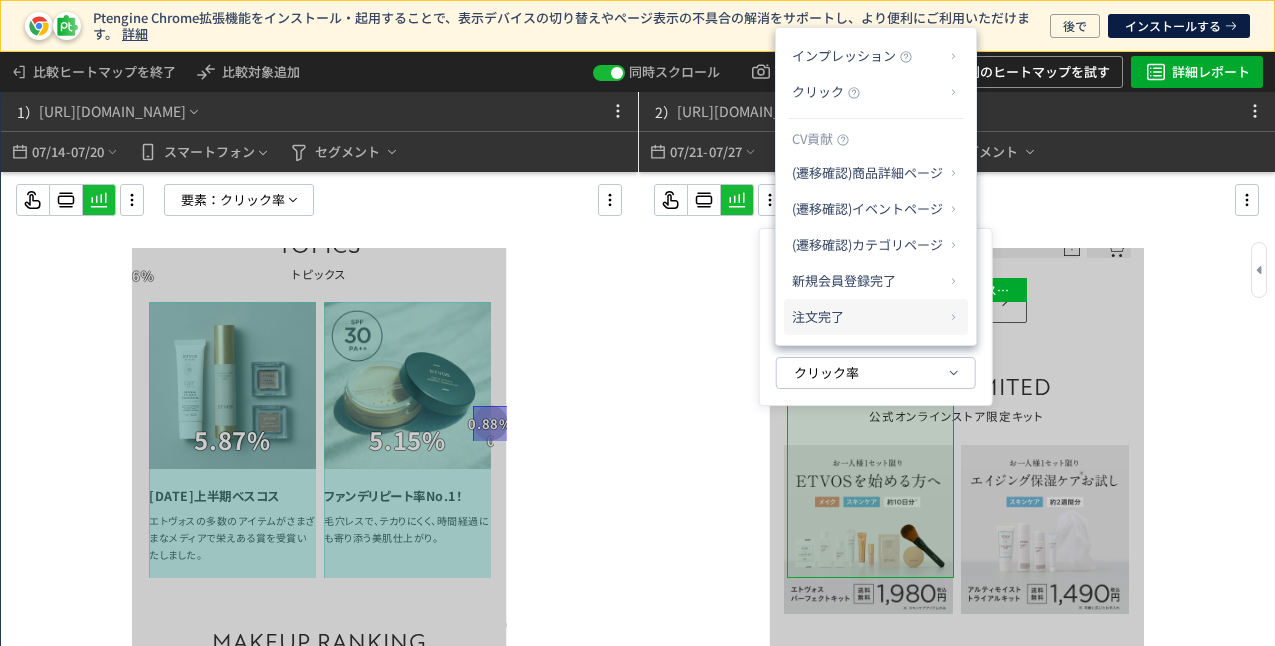 click on "注文完了" at bounding box center (868, 317) 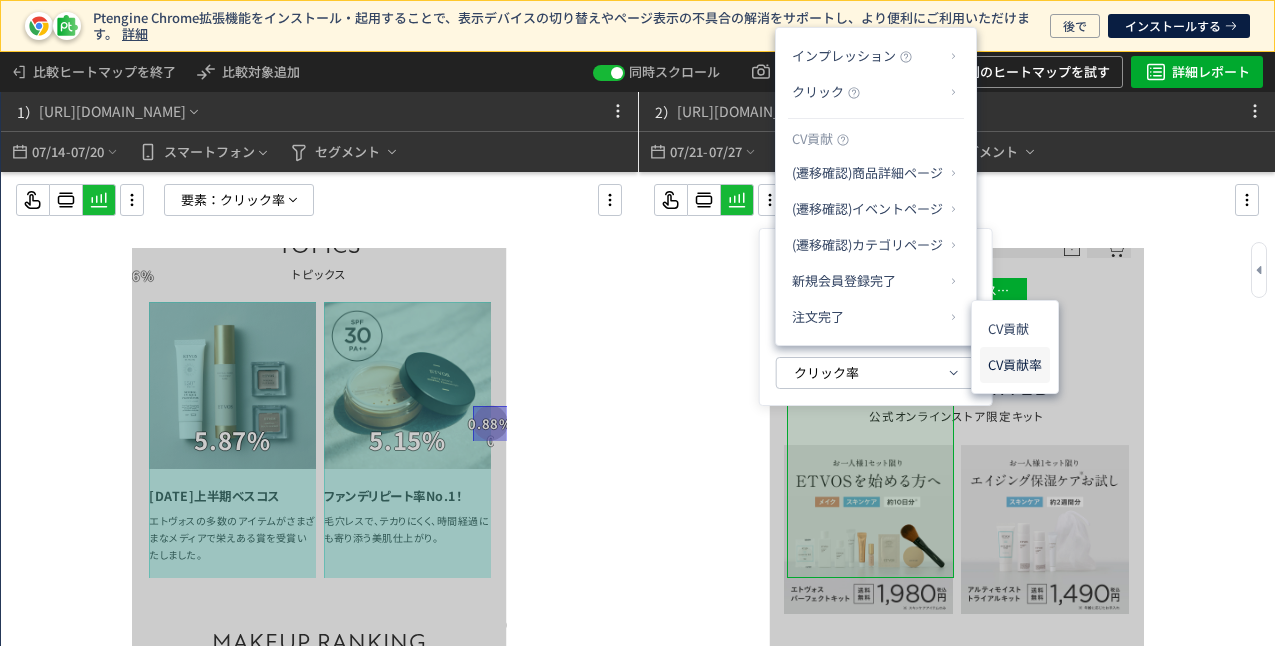 click on "CV貢献率" 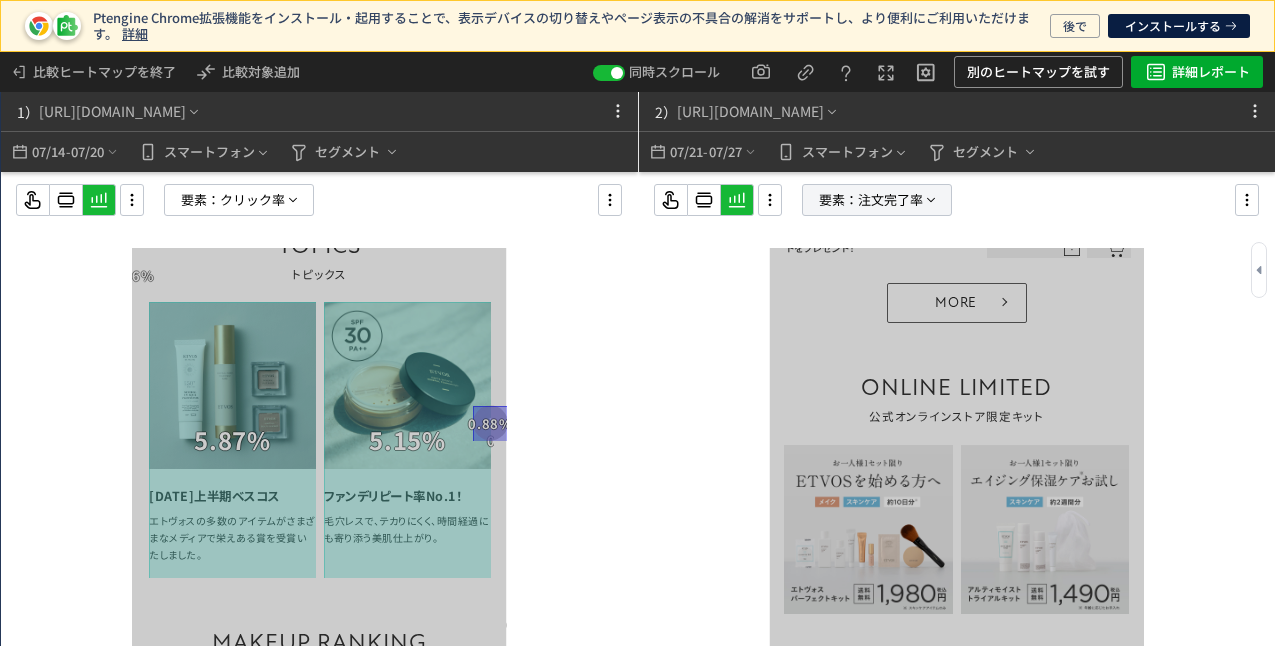 click on "要素：" at bounding box center (838, 200) 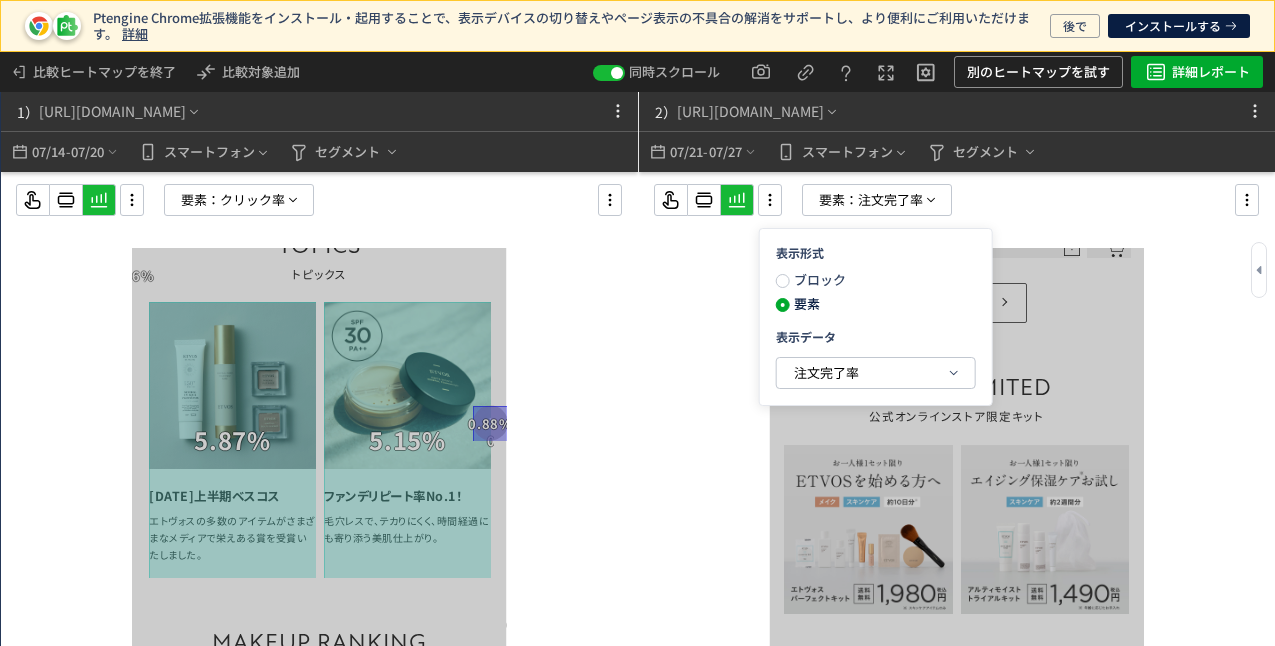 click on "ブロック" at bounding box center [818, 279] 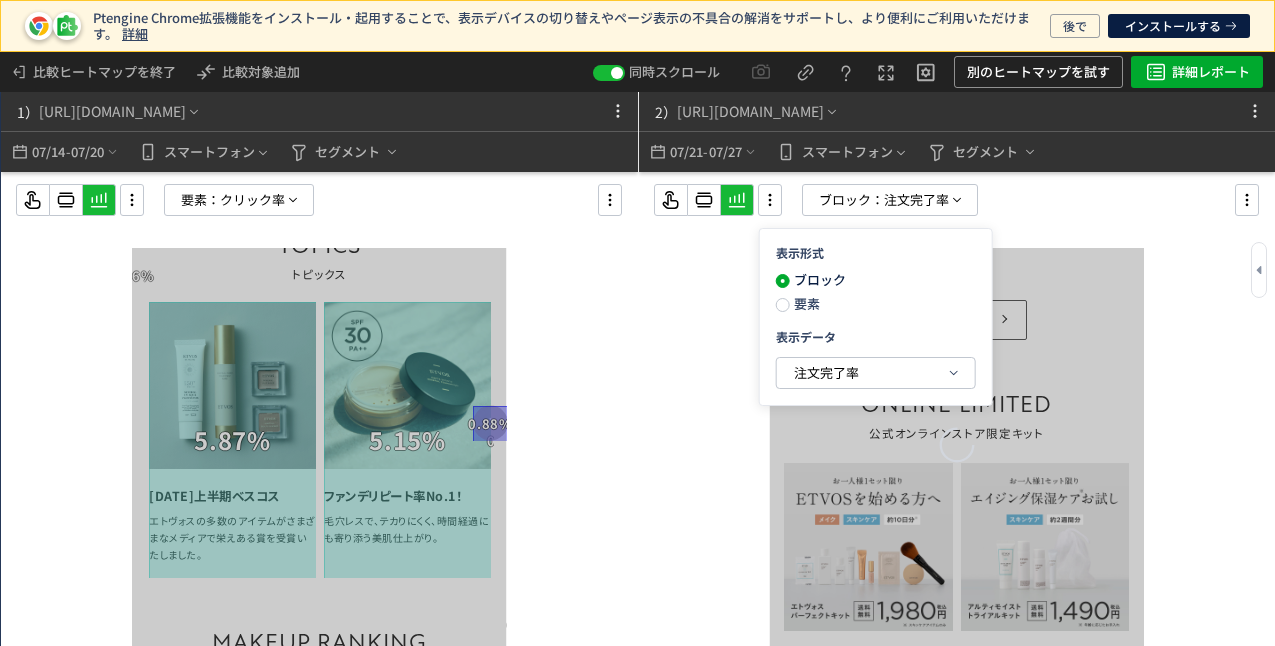 scroll, scrollTop: 1700, scrollLeft: 0, axis: vertical 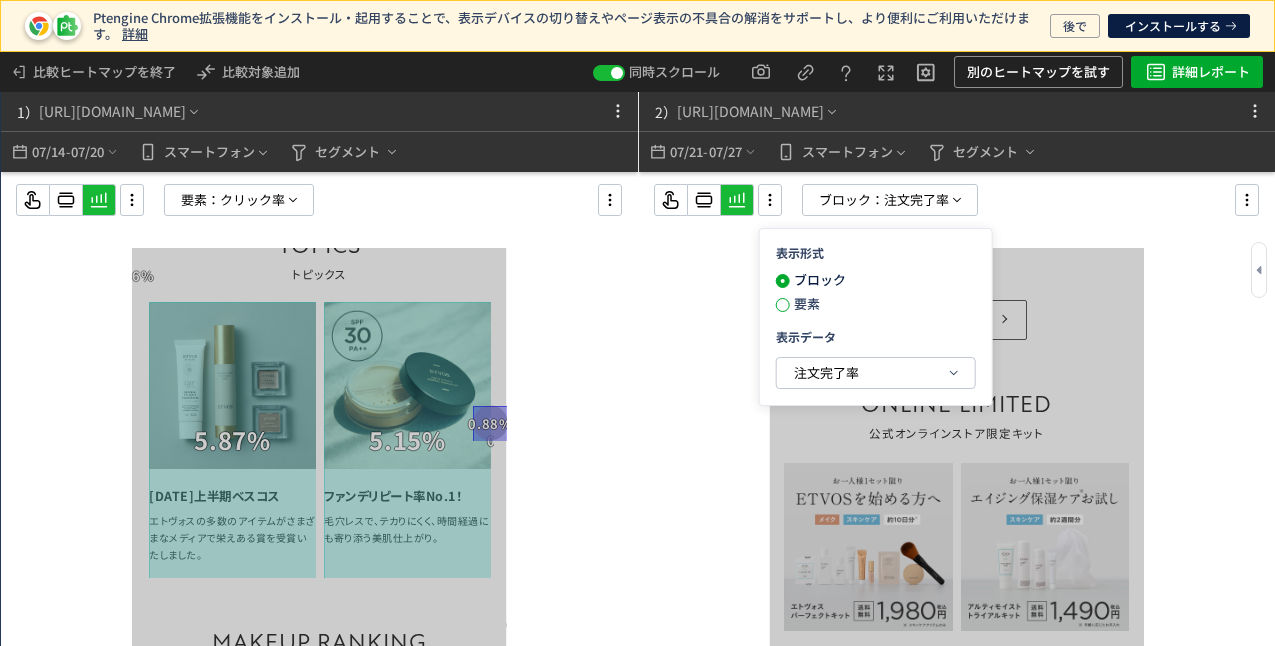 click at bounding box center [783, 305] 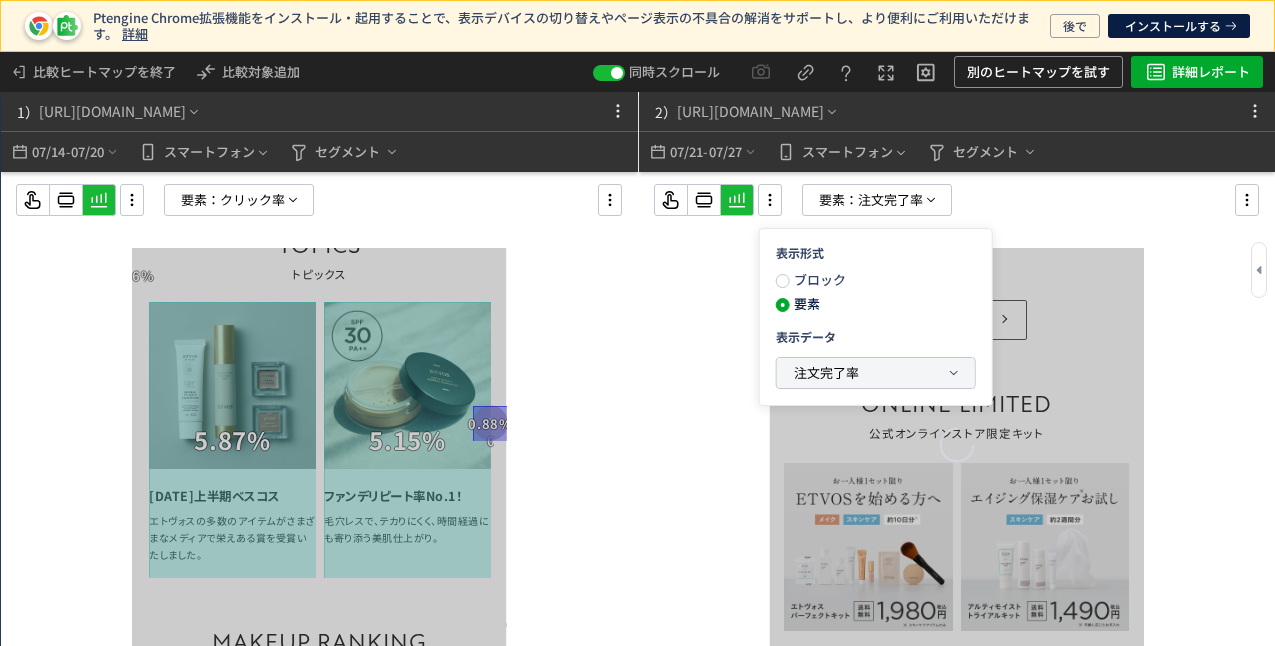 click on "注文完了率" 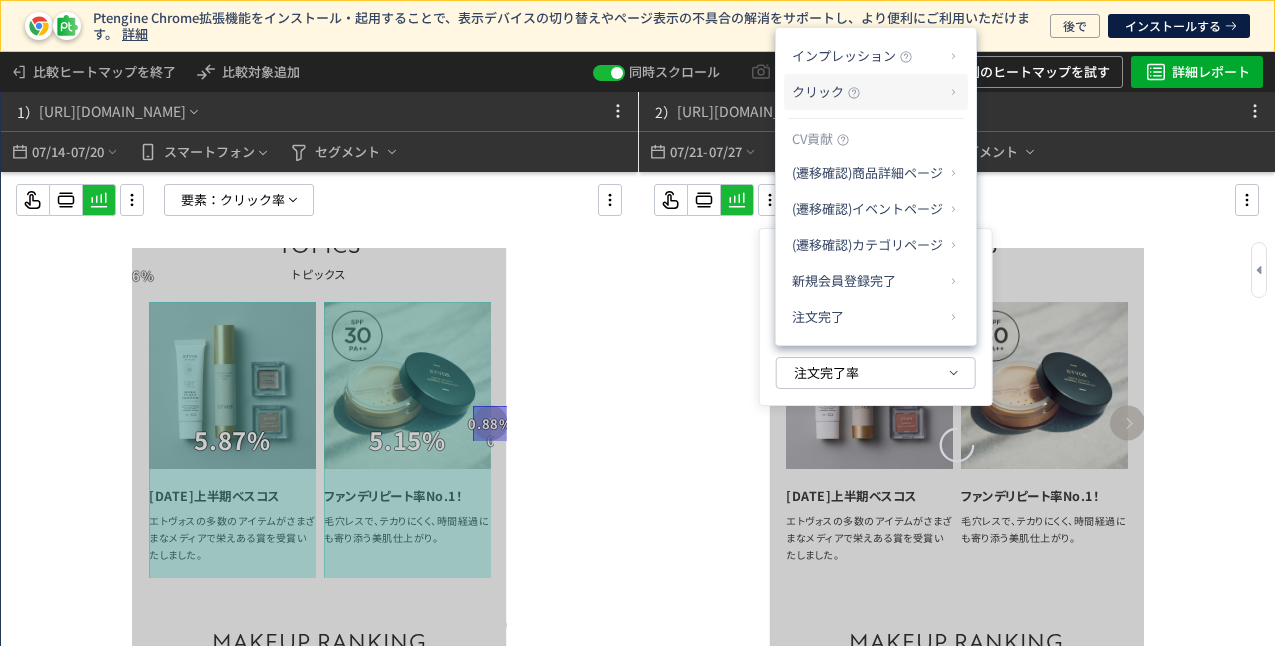 click on "クリック" at bounding box center [868, 92] 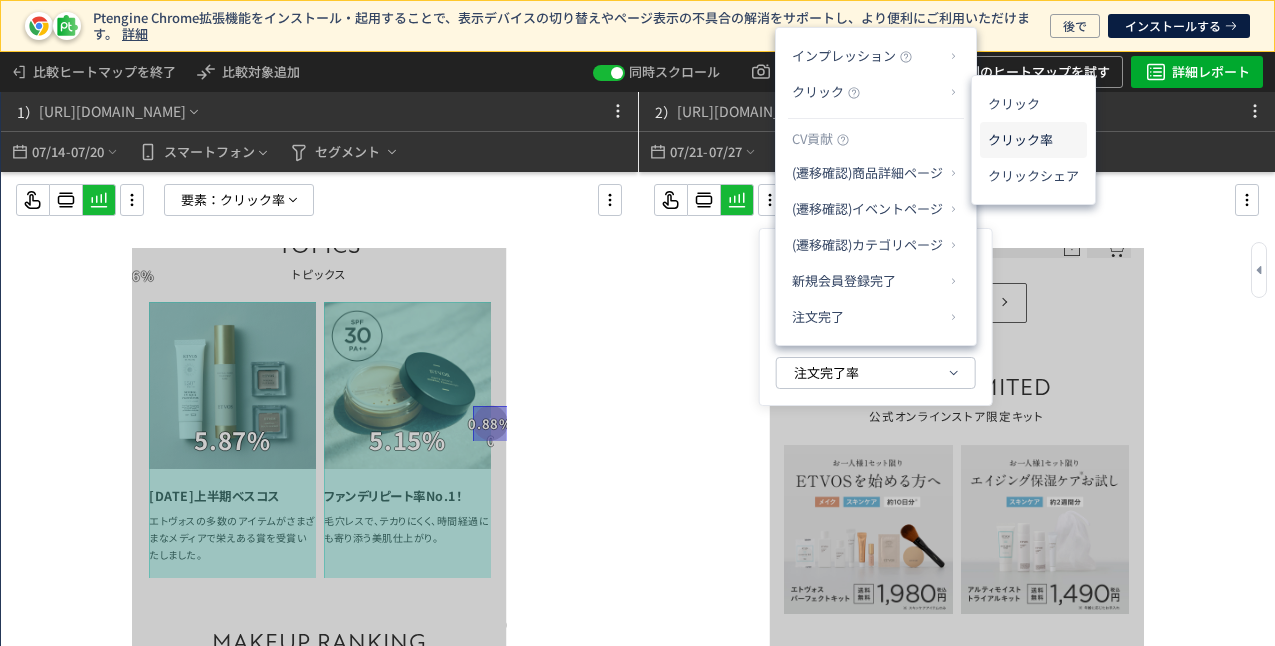 click on "クリック率" 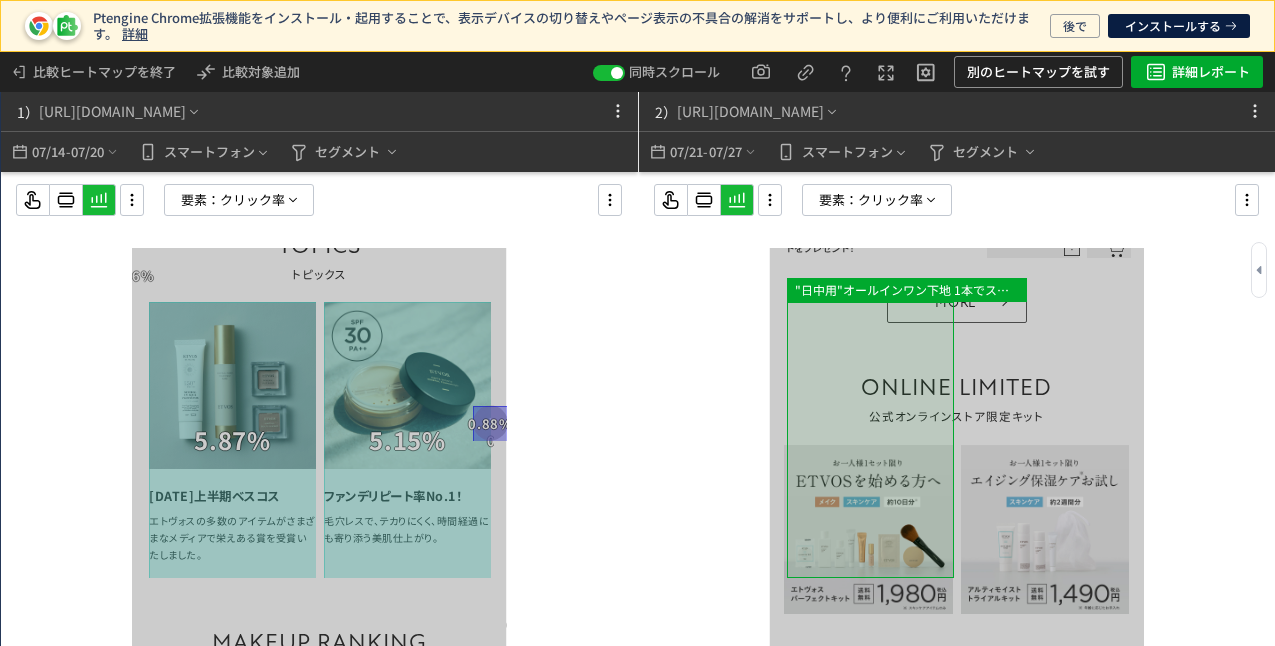 click at bounding box center [1322, 1429] 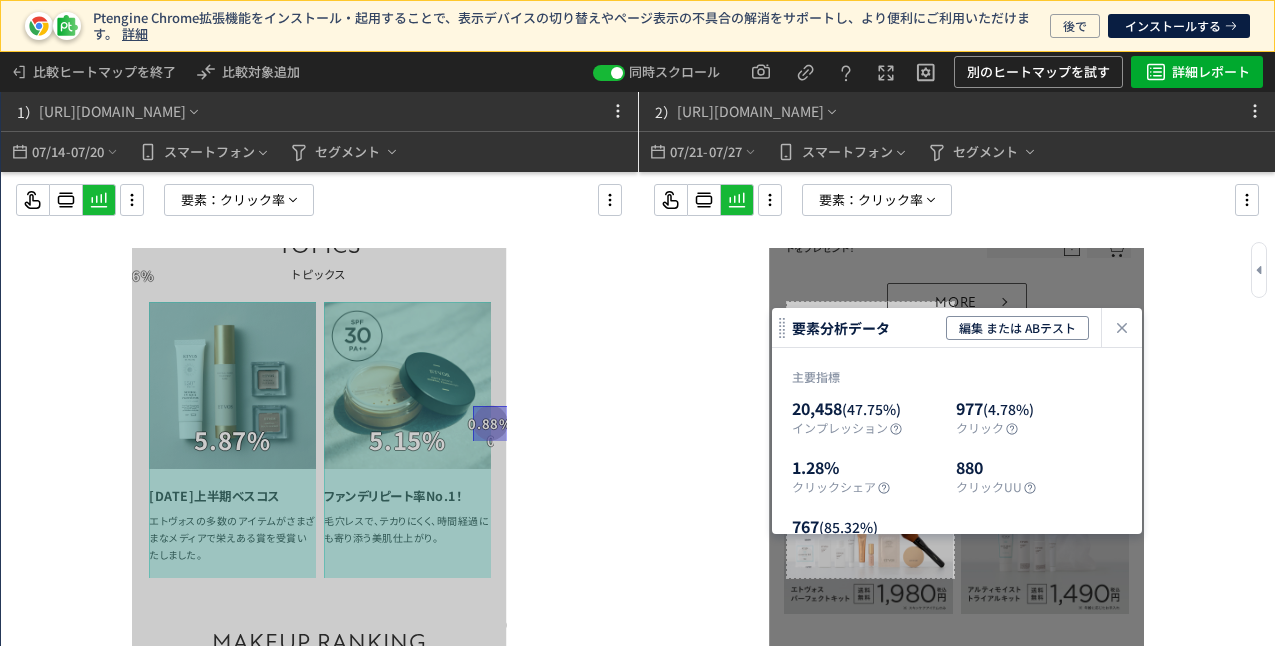 scroll, scrollTop: 200, scrollLeft: 0, axis: vertical 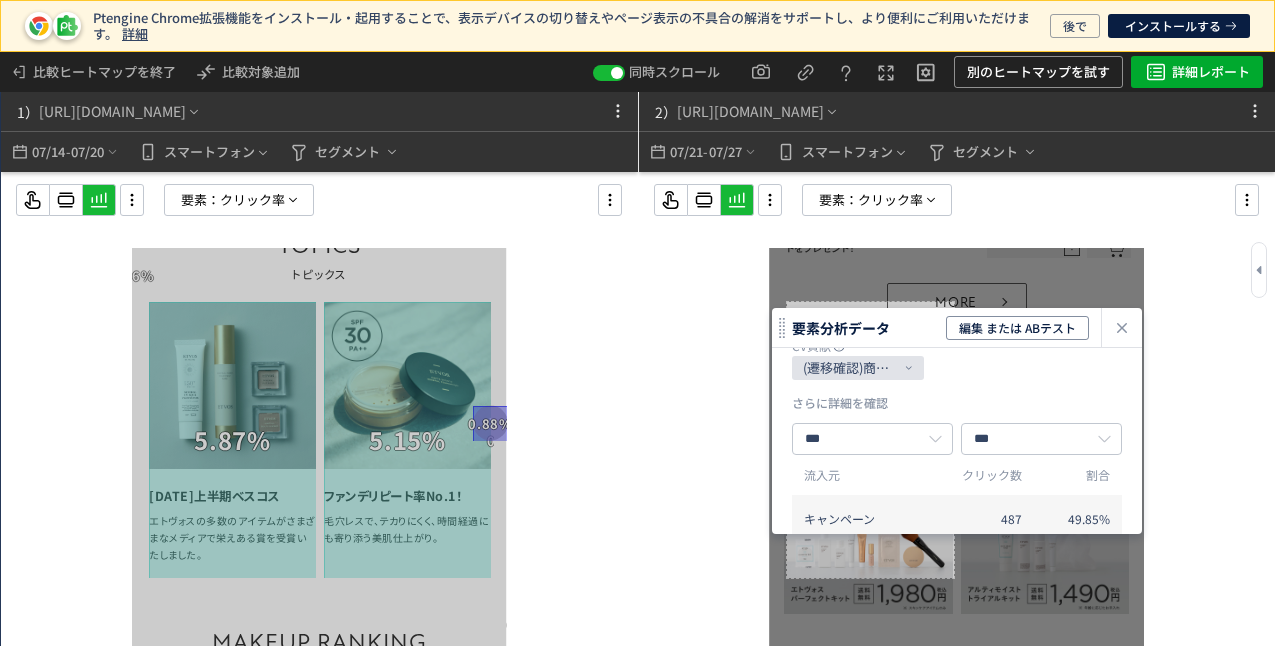 click on "(遷移確認)商品詳細ページ" at bounding box center (850, 368) 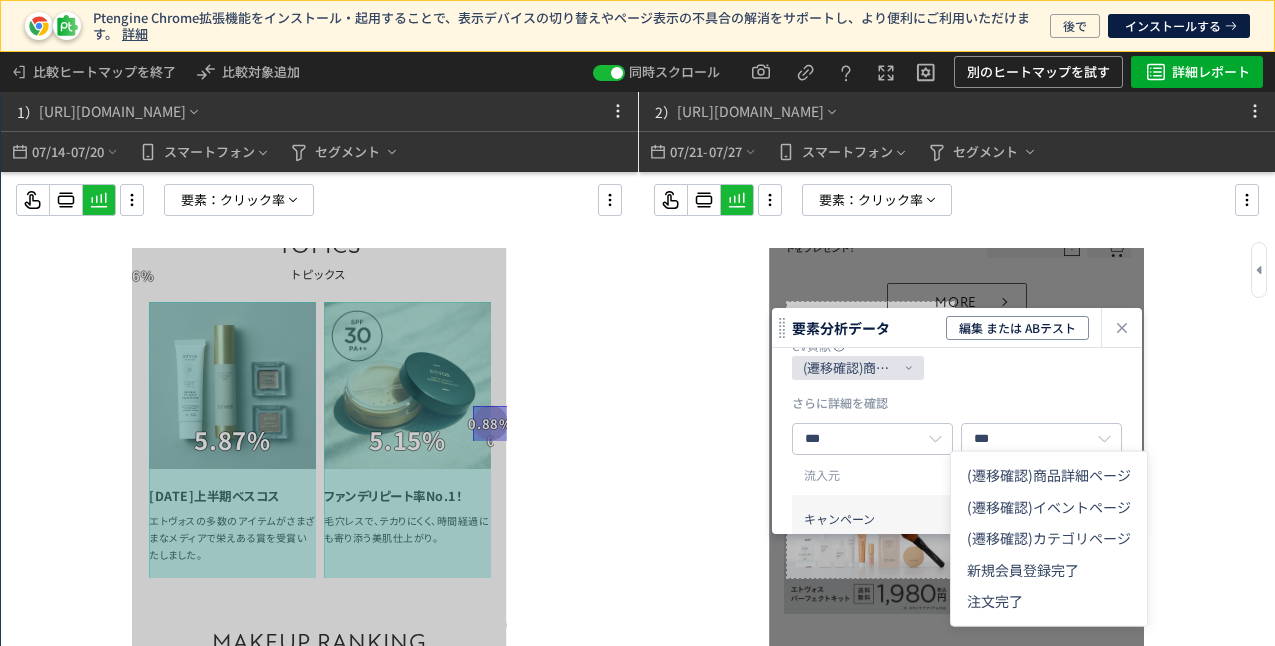 click on "(遷移確認)商品詳細ページ" at bounding box center (850, 368) 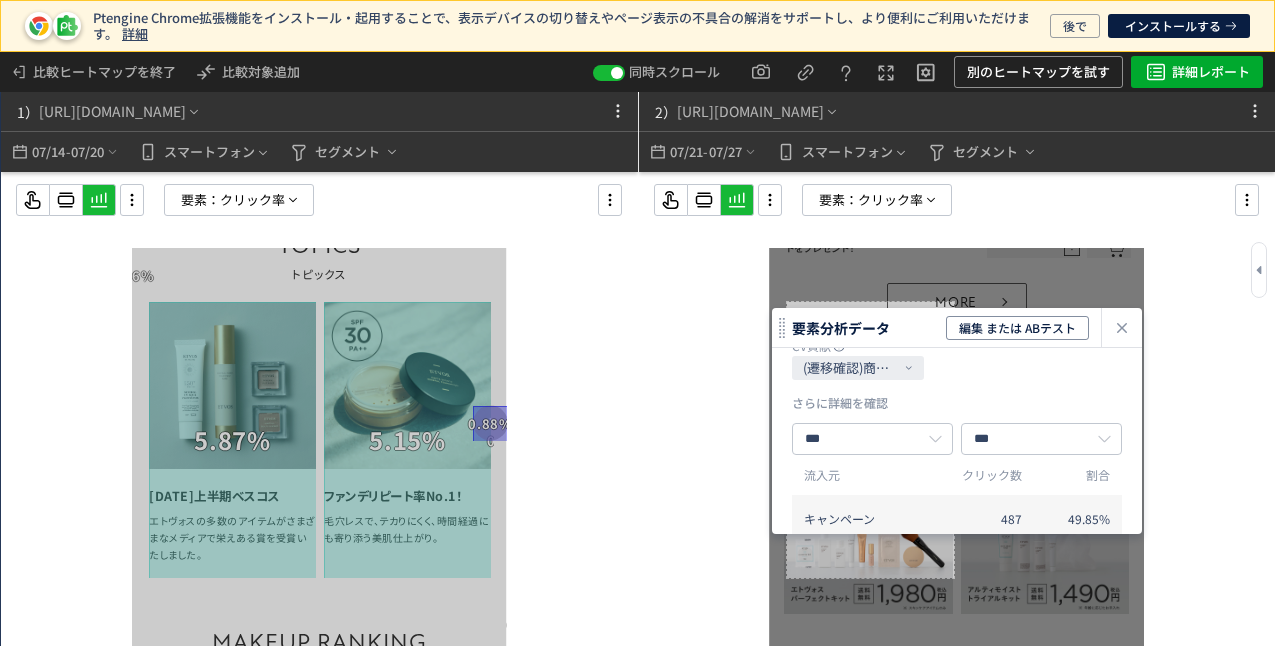 drag, startPoint x: 890, startPoint y: 404, endPoint x: 1094, endPoint y: 357, distance: 209.34421 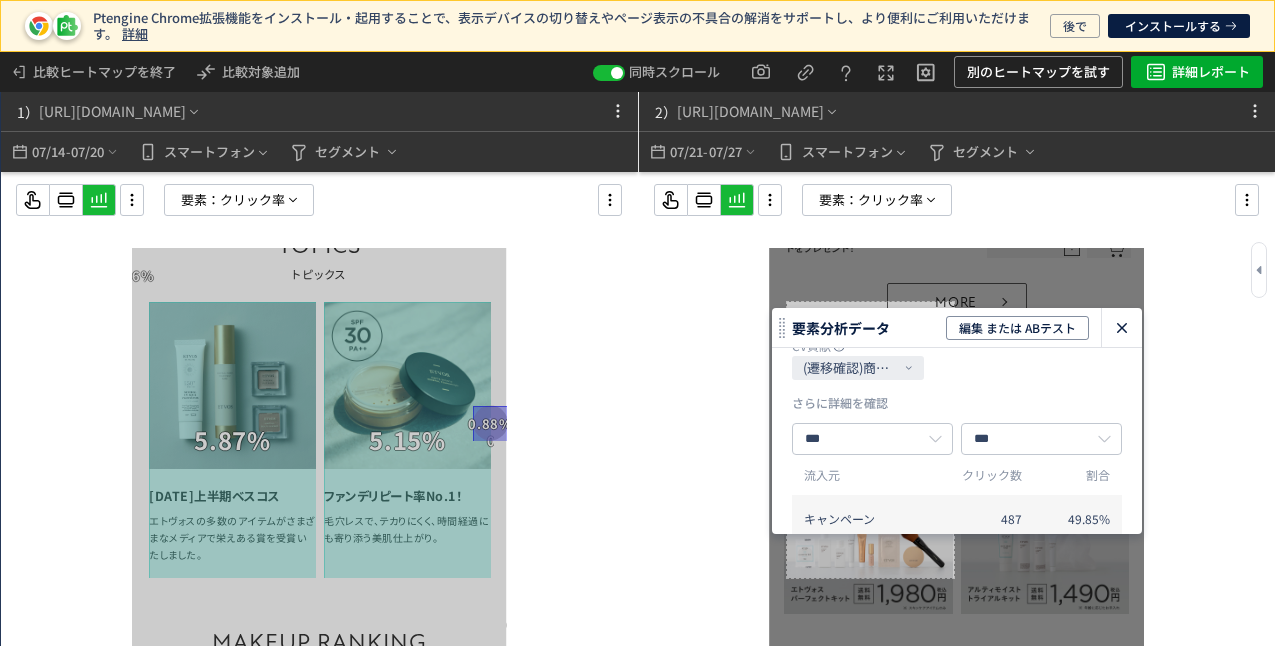 click at bounding box center [1122, 327] 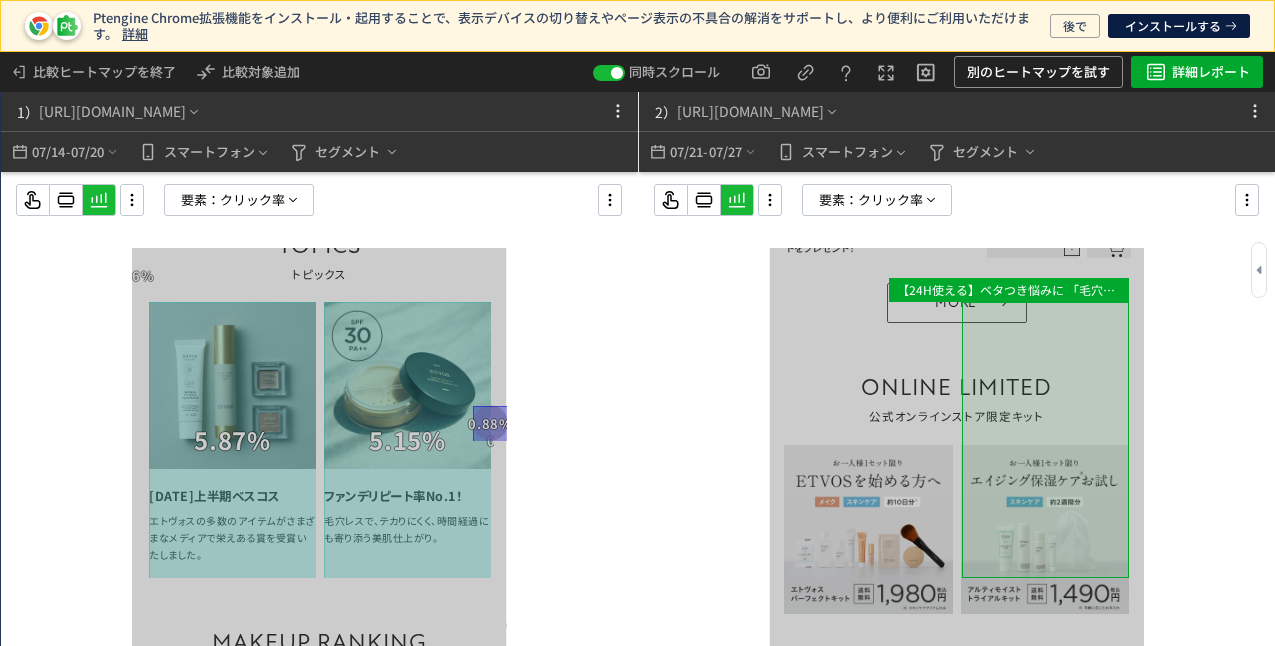click at bounding box center [1230, 1429] 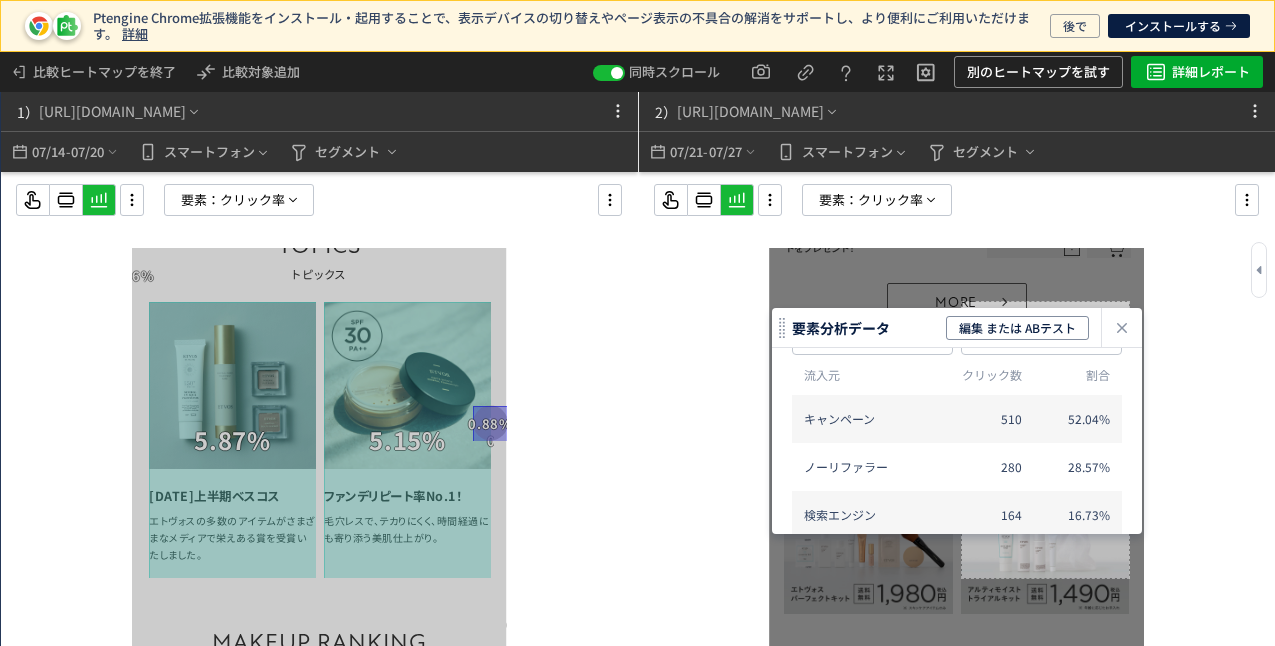 scroll, scrollTop: 480, scrollLeft: 0, axis: vertical 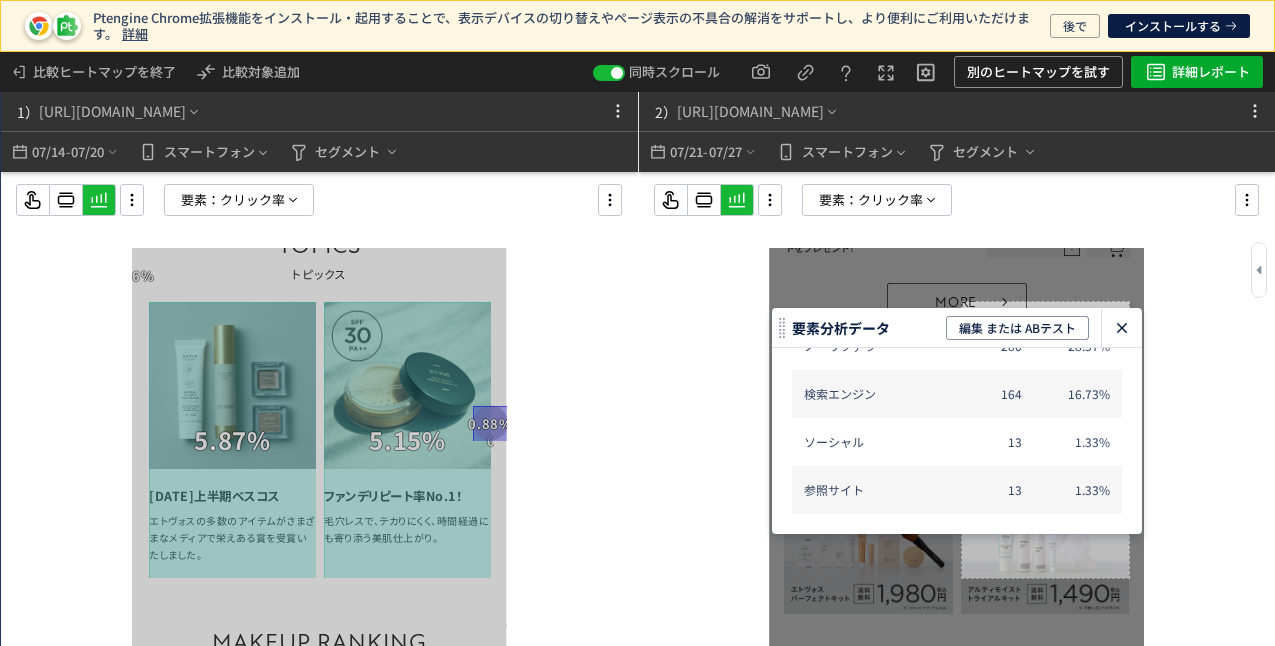 click 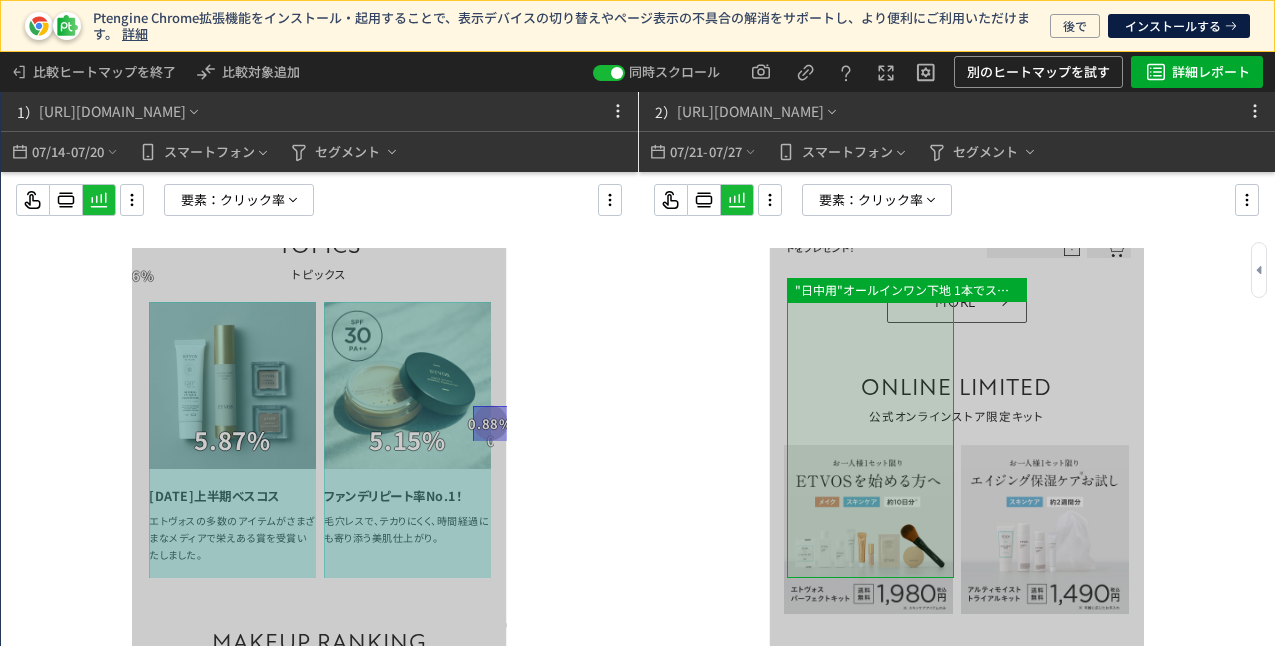 drag, startPoint x: 1033, startPoint y: 514, endPoint x: 788, endPoint y: 510, distance: 245.03265 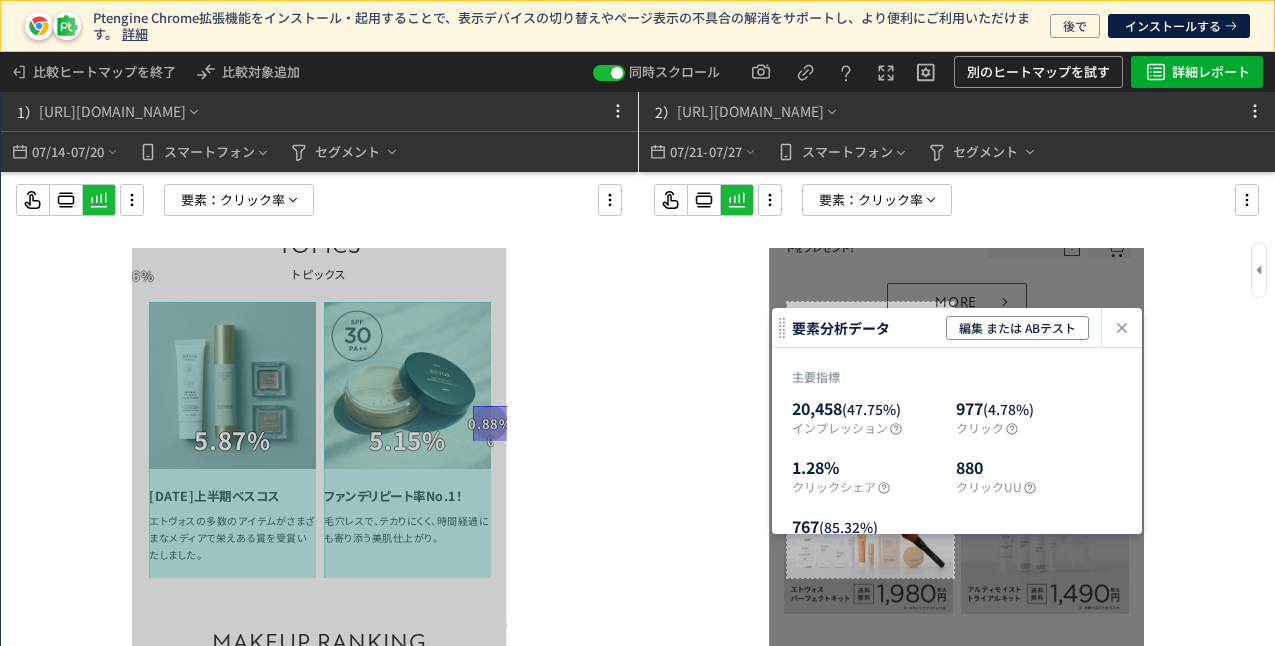 click 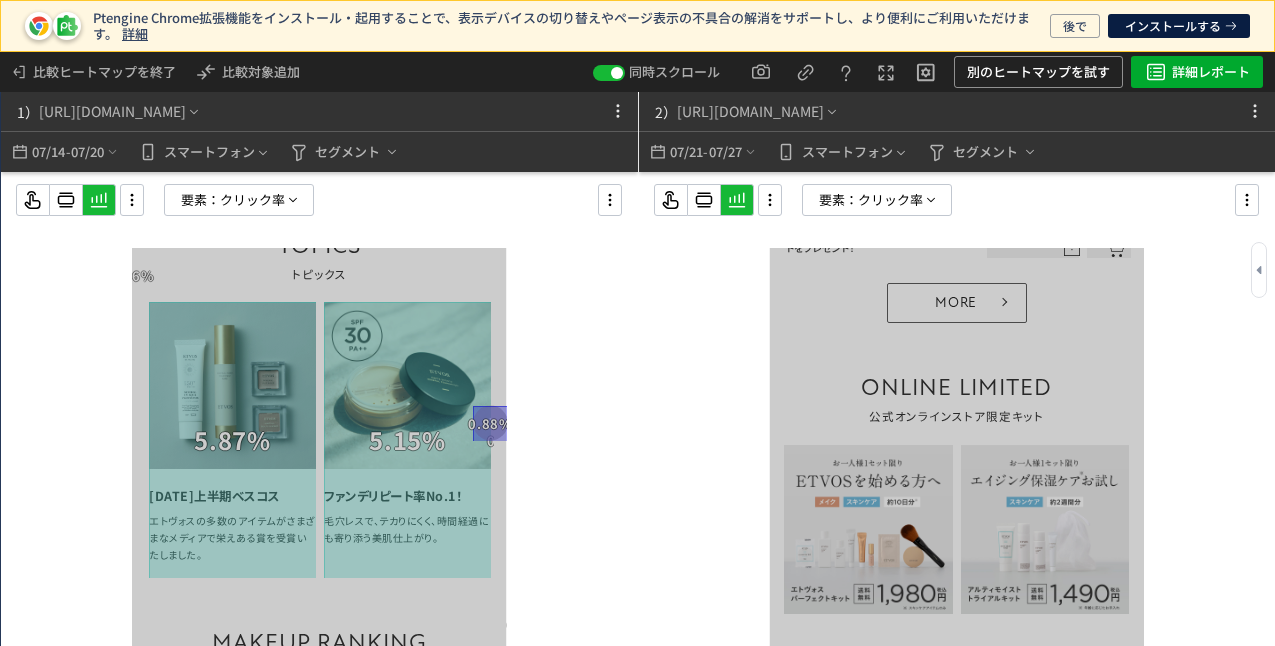 click 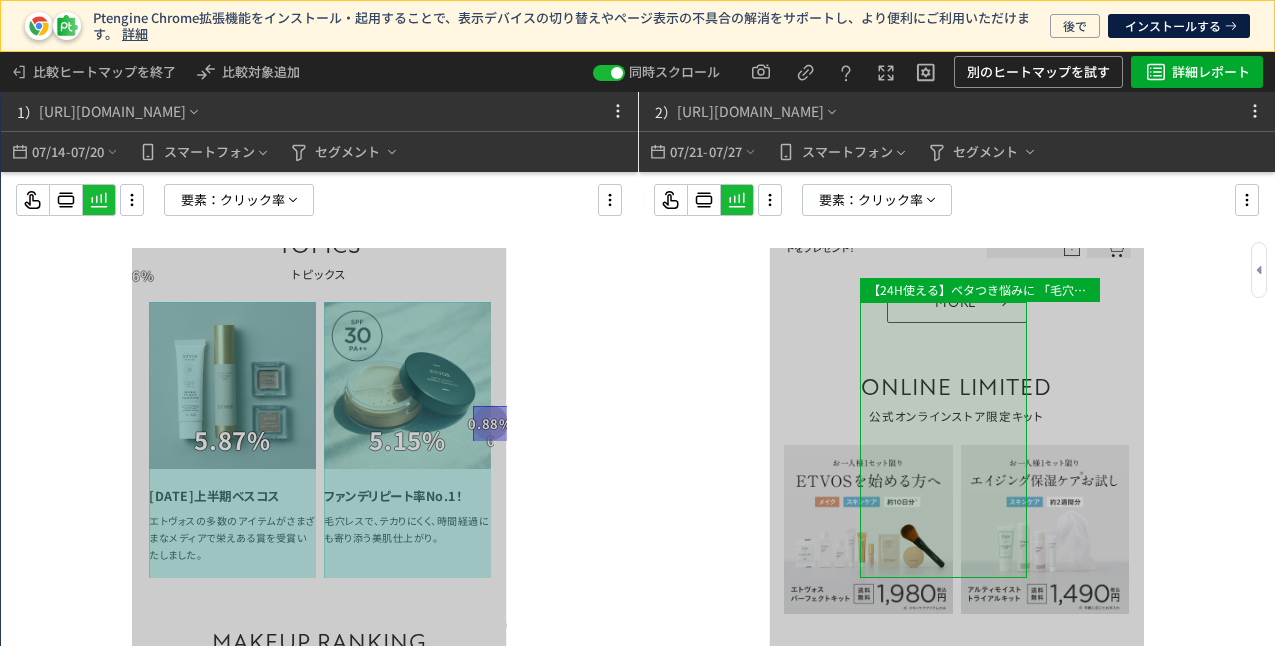 drag, startPoint x: 1020, startPoint y: 475, endPoint x: 834, endPoint y: 486, distance: 186.32498 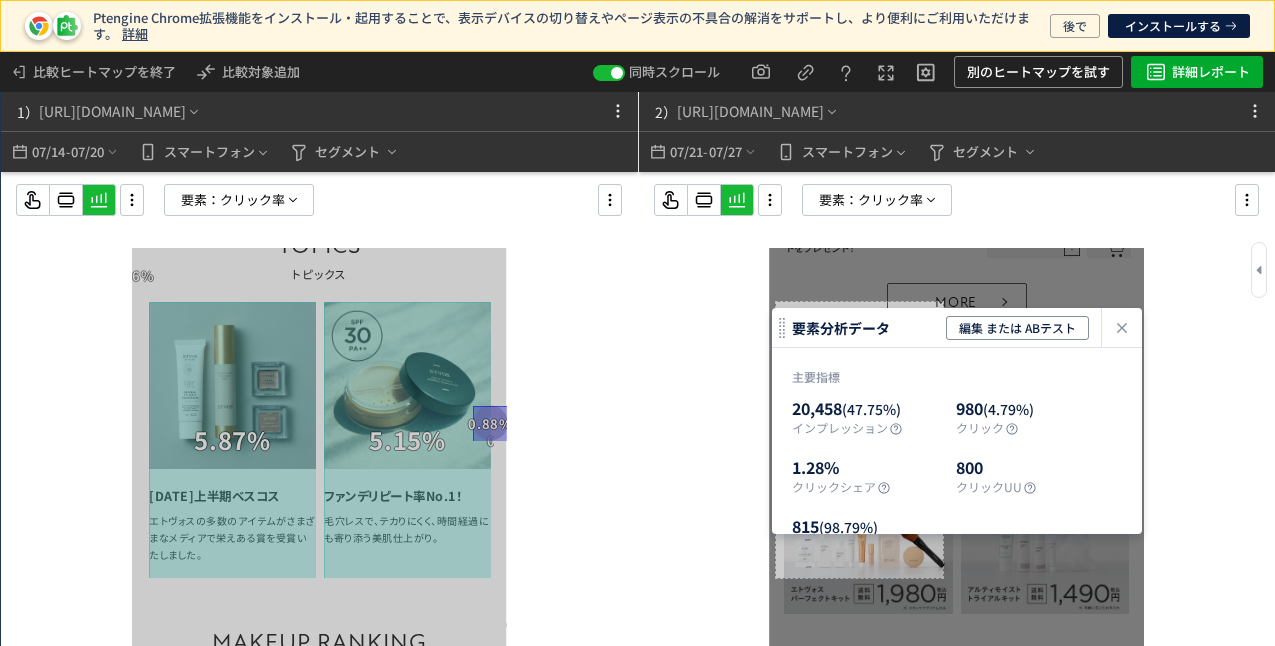 click 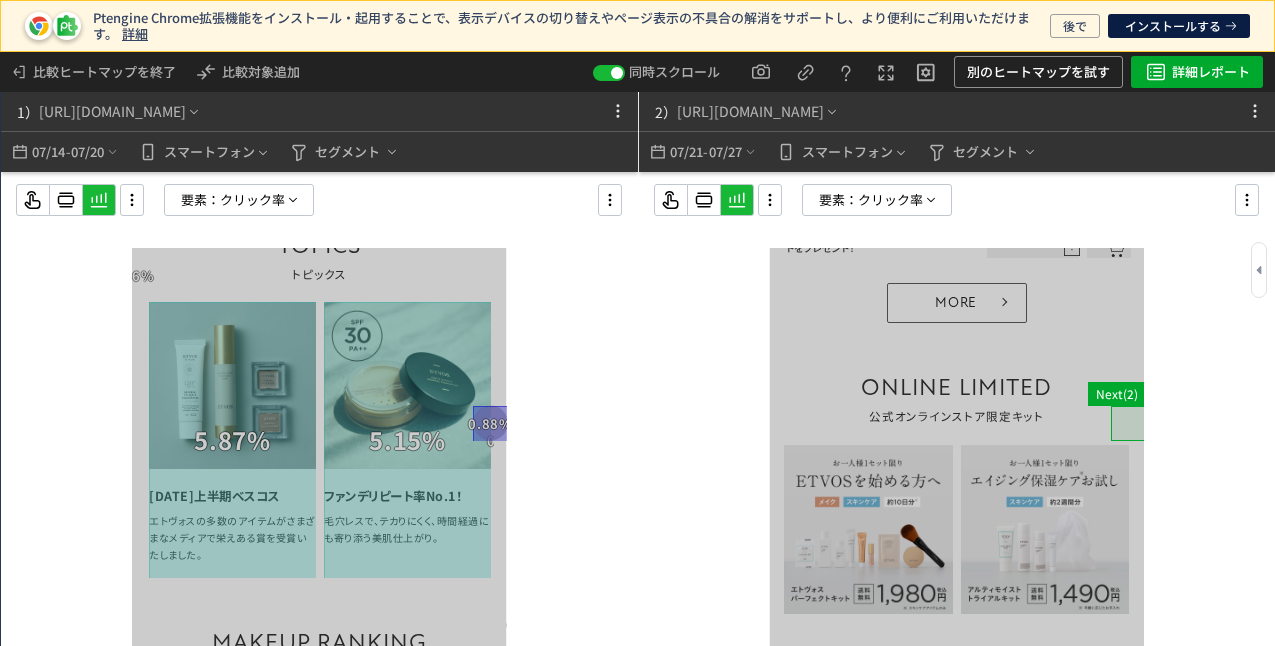 drag, startPoint x: 812, startPoint y: 430, endPoint x: 1115, endPoint y: 427, distance: 303.01486 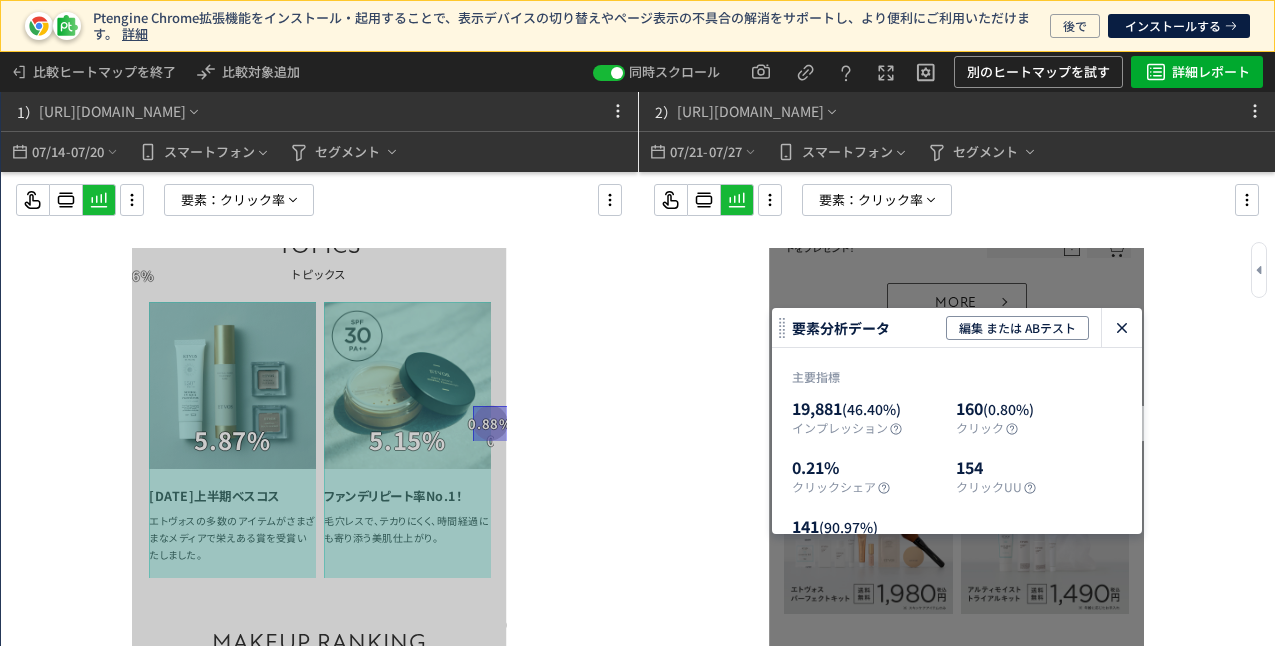 drag, startPoint x: 1121, startPoint y: 319, endPoint x: 348, endPoint y: 75, distance: 810.59546 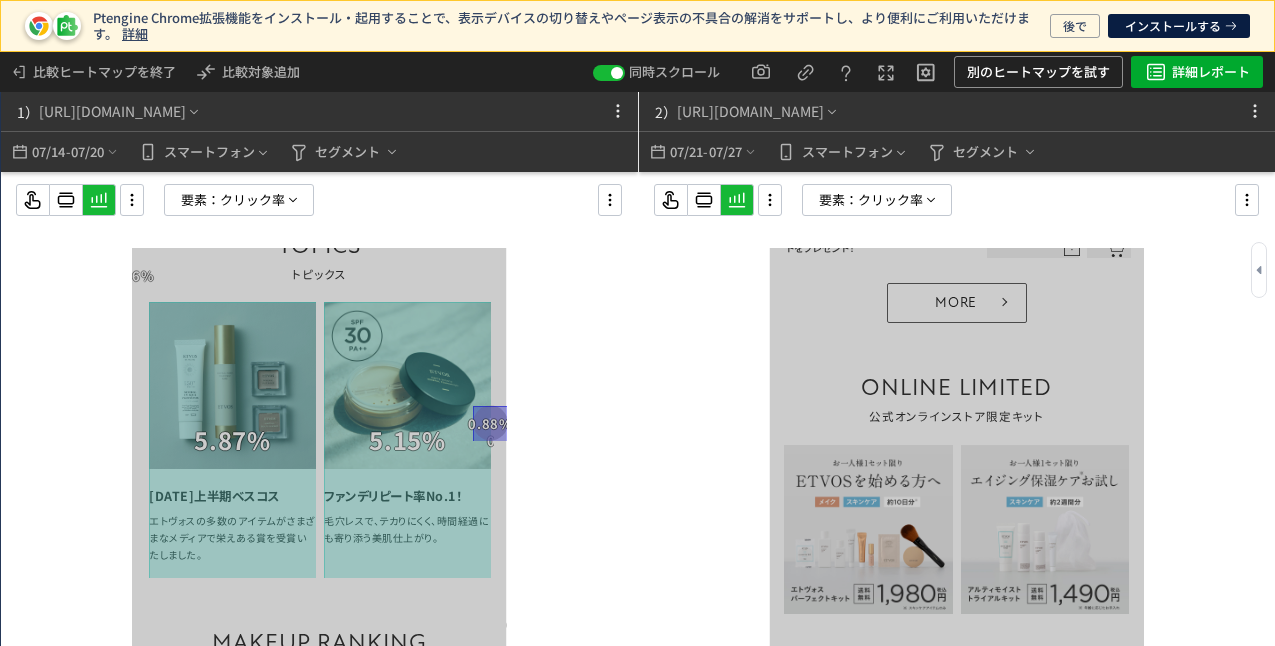 scroll, scrollTop: 2100, scrollLeft: 0, axis: vertical 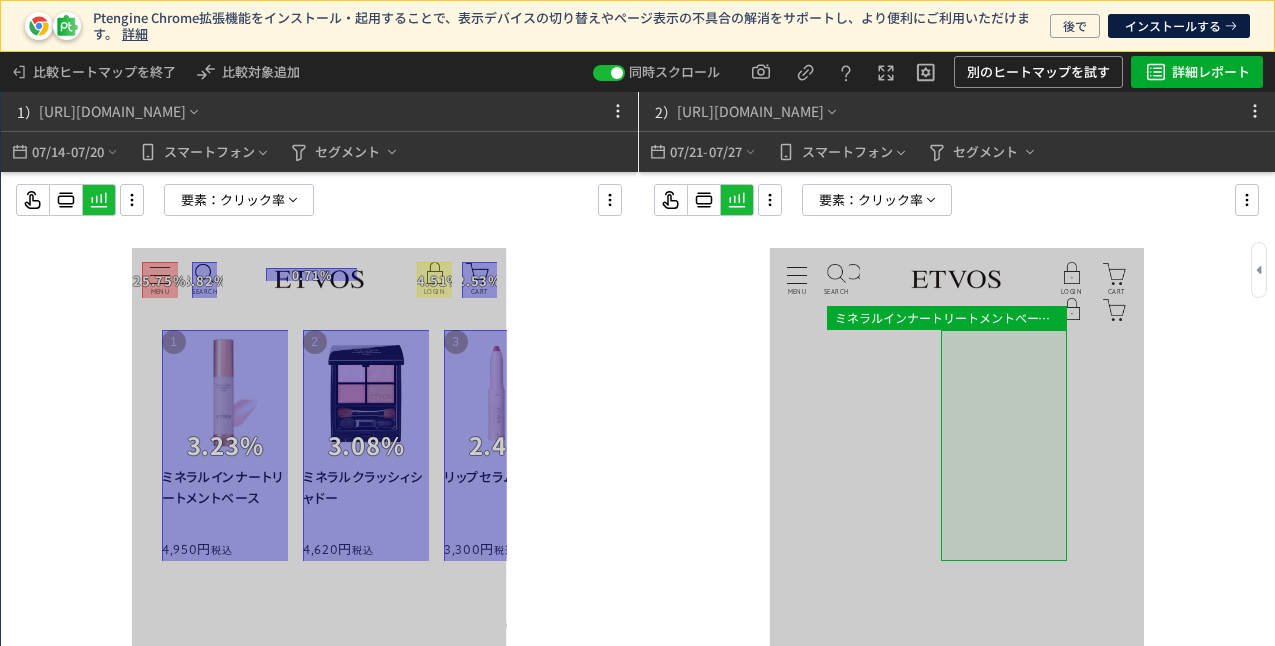 drag, startPoint x: 1015, startPoint y: 455, endPoint x: 987, endPoint y: 461, distance: 28.635643 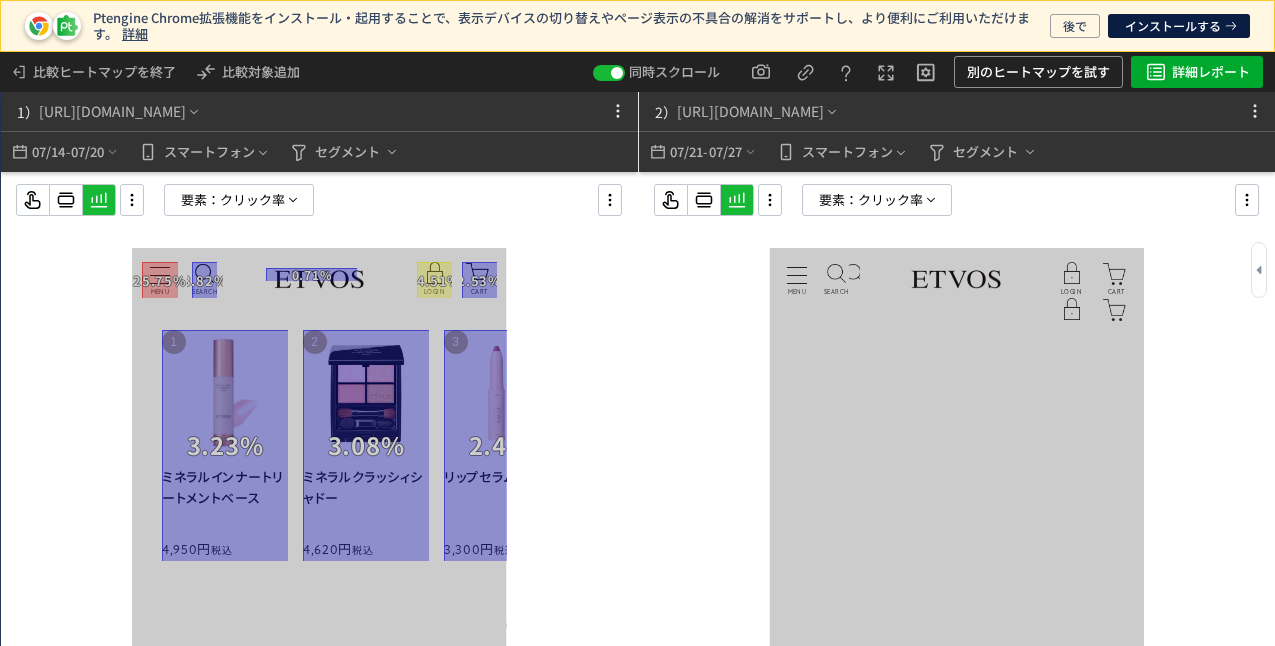 scroll, scrollTop: 2100, scrollLeft: 0, axis: vertical 